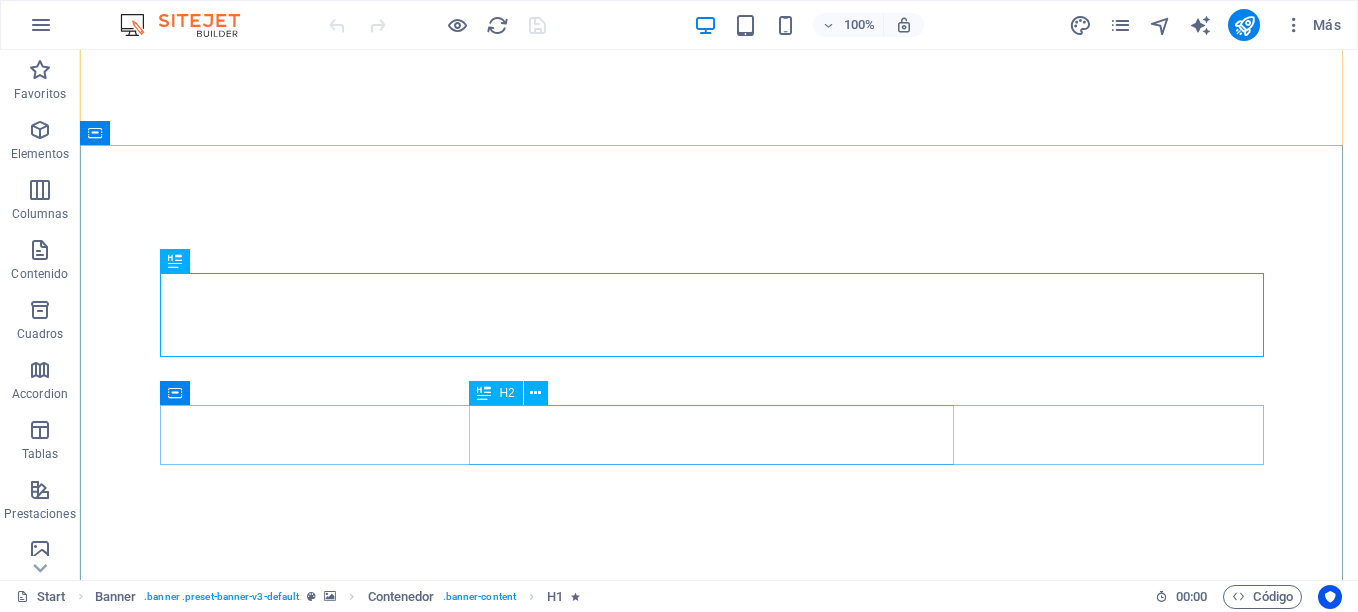 scroll, scrollTop: 341, scrollLeft: 0, axis: vertical 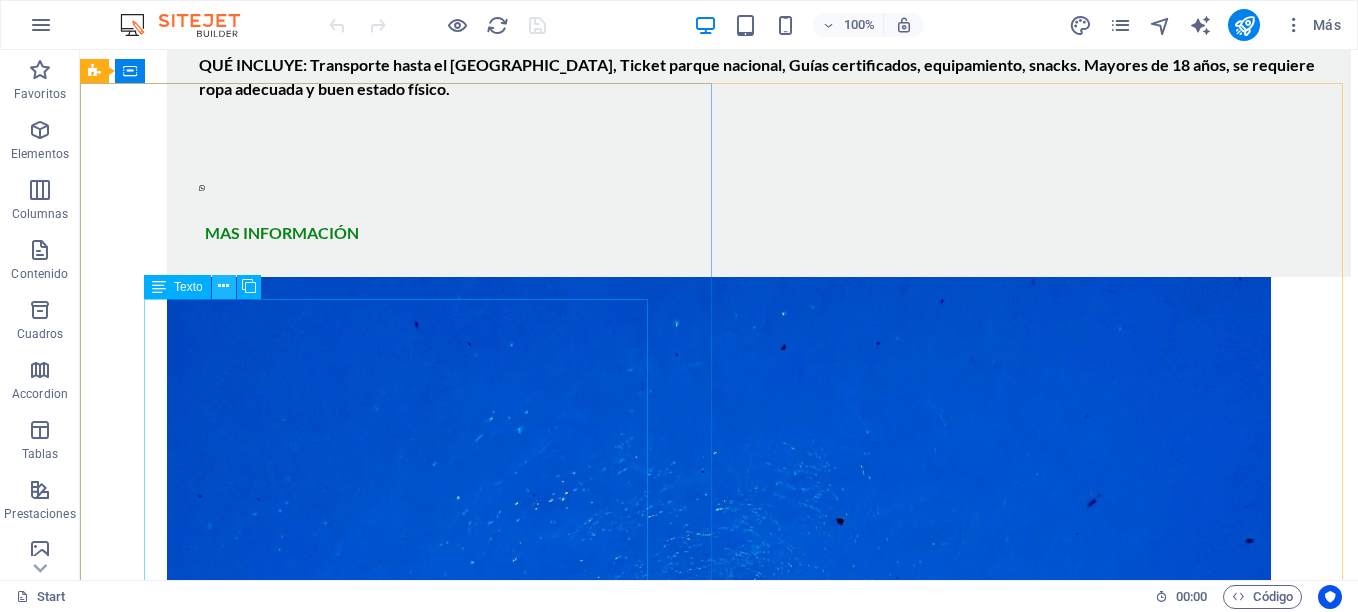 click at bounding box center (223, 286) 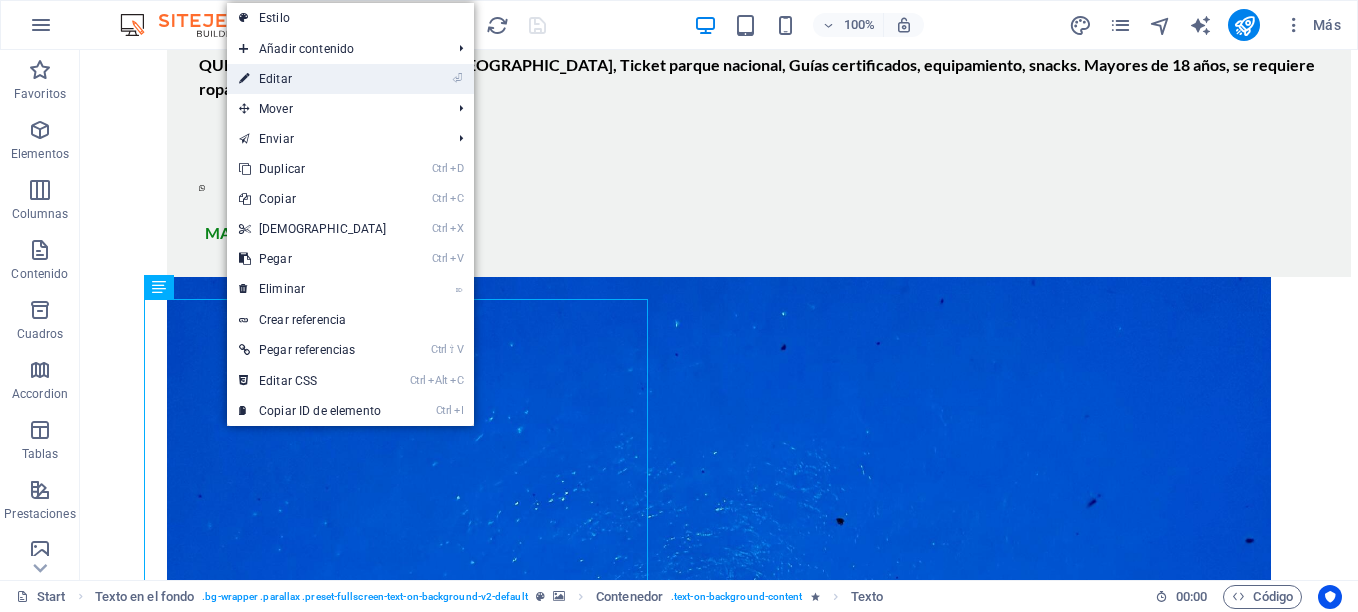 click on "⏎  Editar" at bounding box center (313, 79) 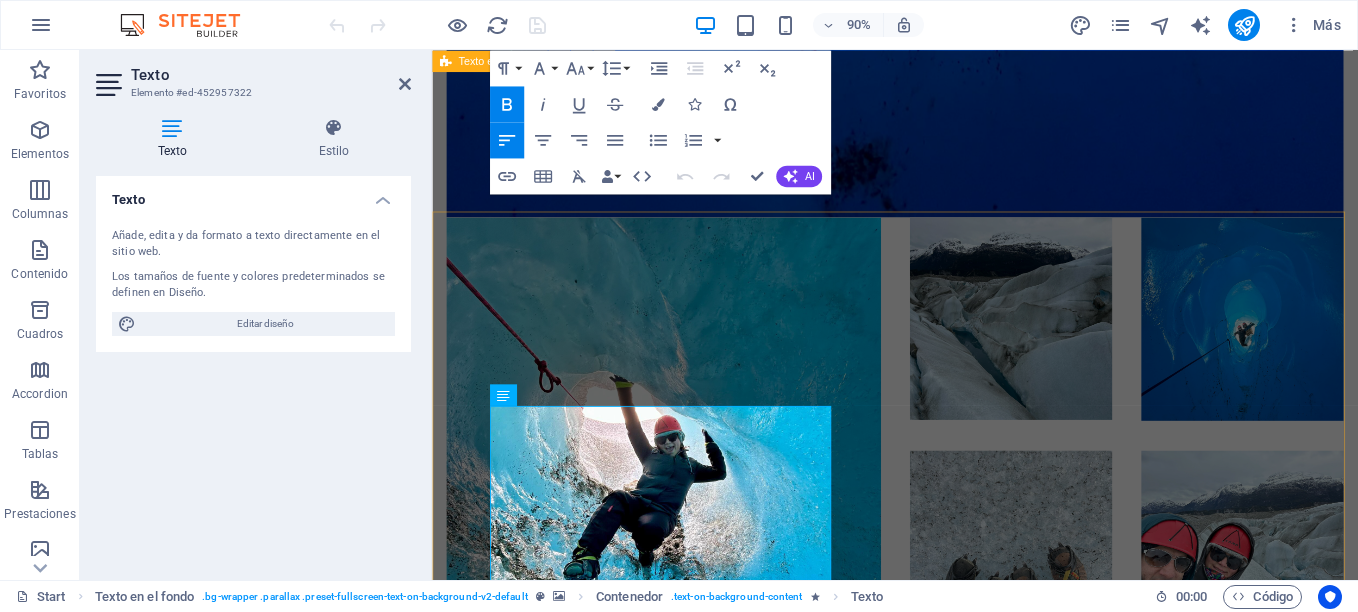 scroll, scrollTop: 17126, scrollLeft: 0, axis: vertical 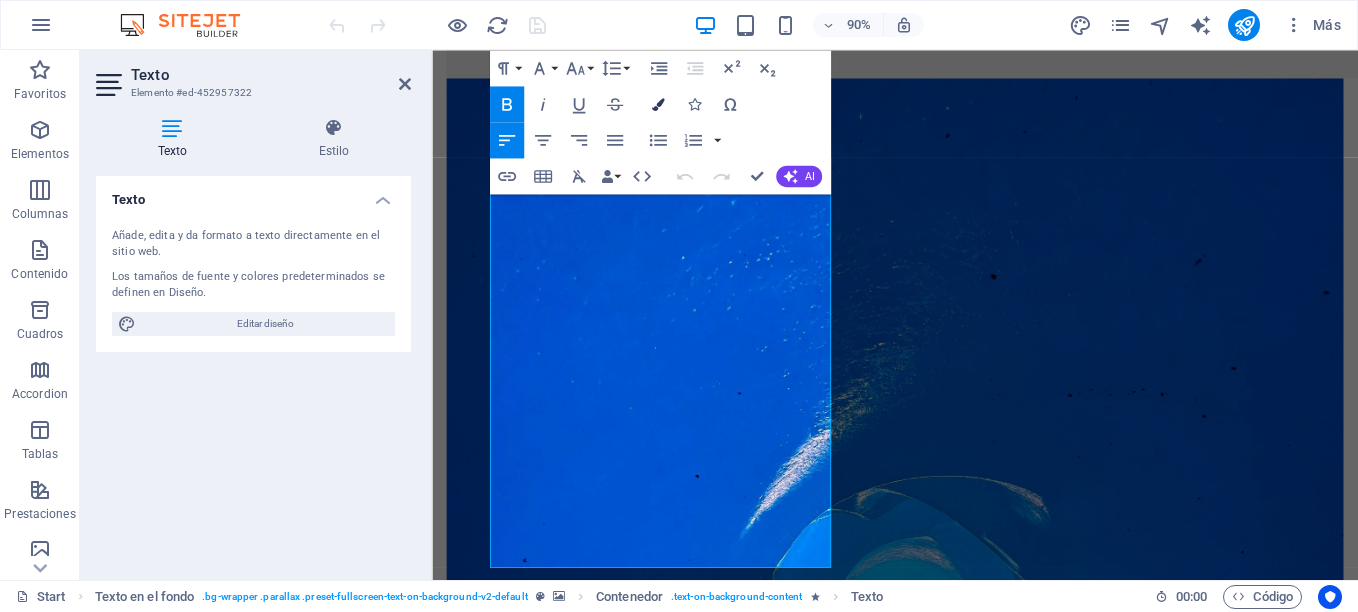 click at bounding box center (658, 104) 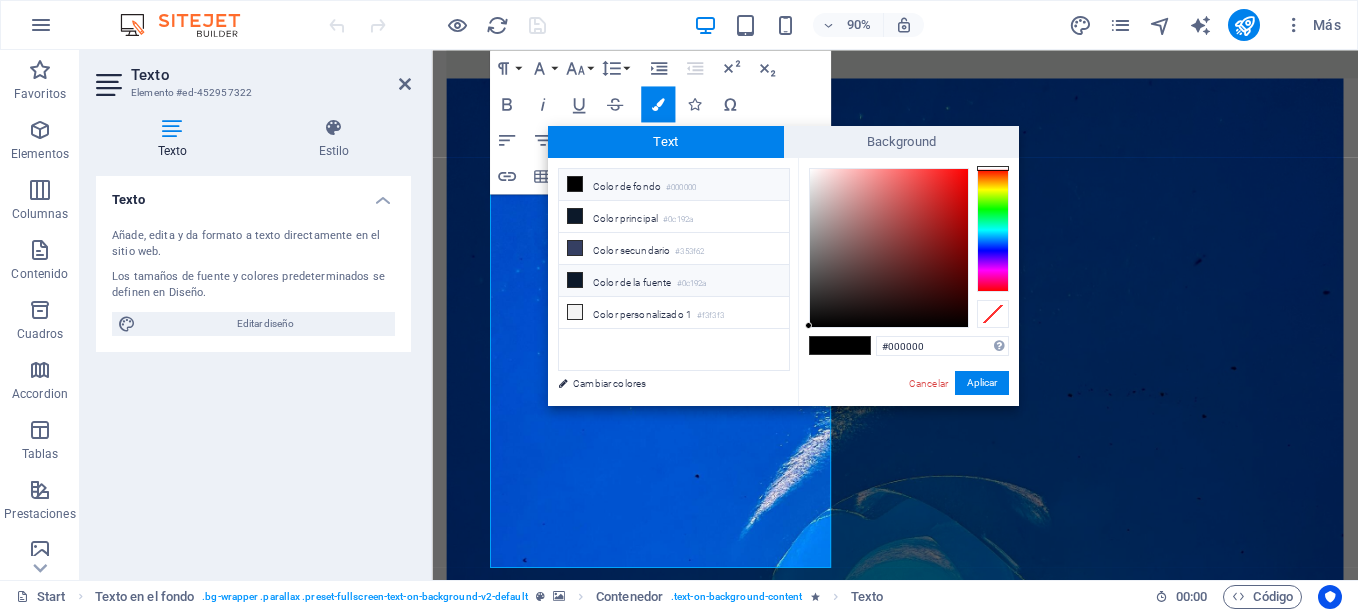click on "Color de la fuente
#0c192a" at bounding box center [674, 281] 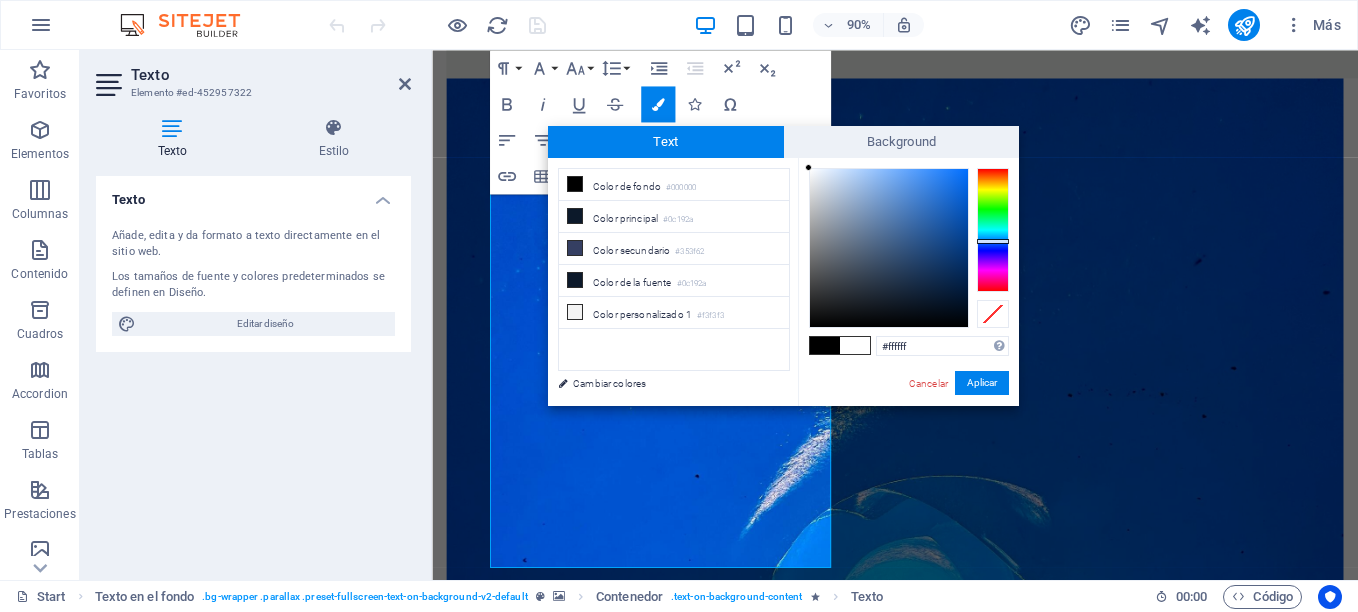 drag, startPoint x: 916, startPoint y: 290, endPoint x: 779, endPoint y: 148, distance: 197.31447 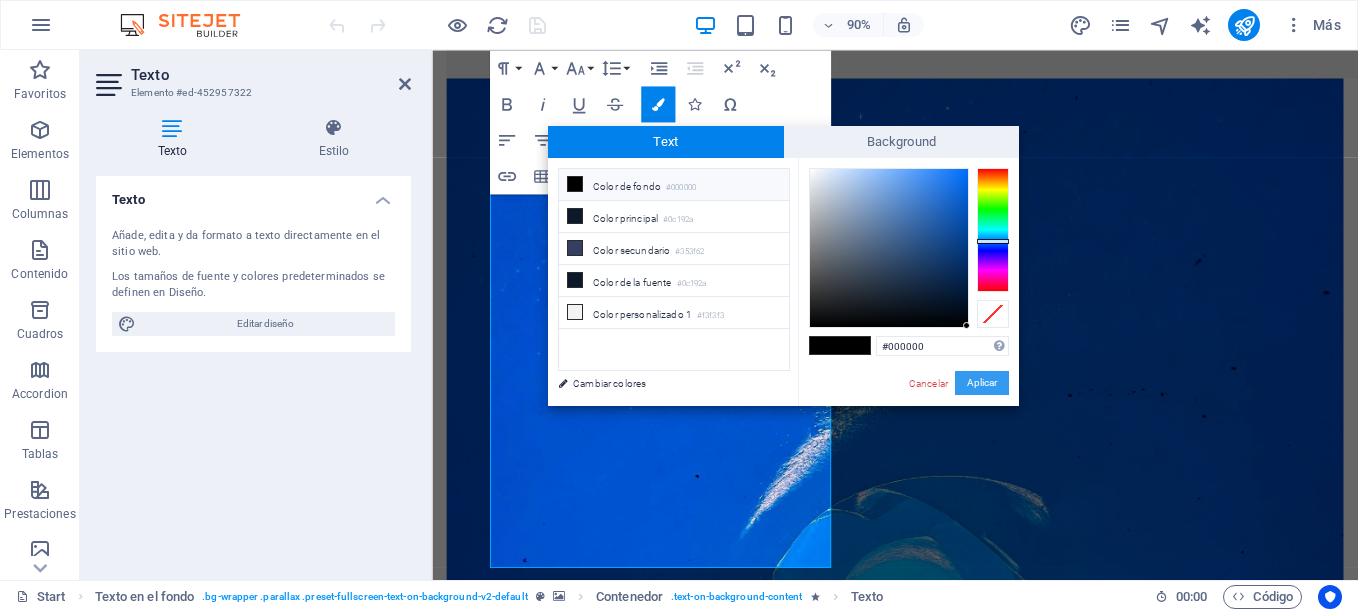 click on "Aplicar" at bounding box center (982, 383) 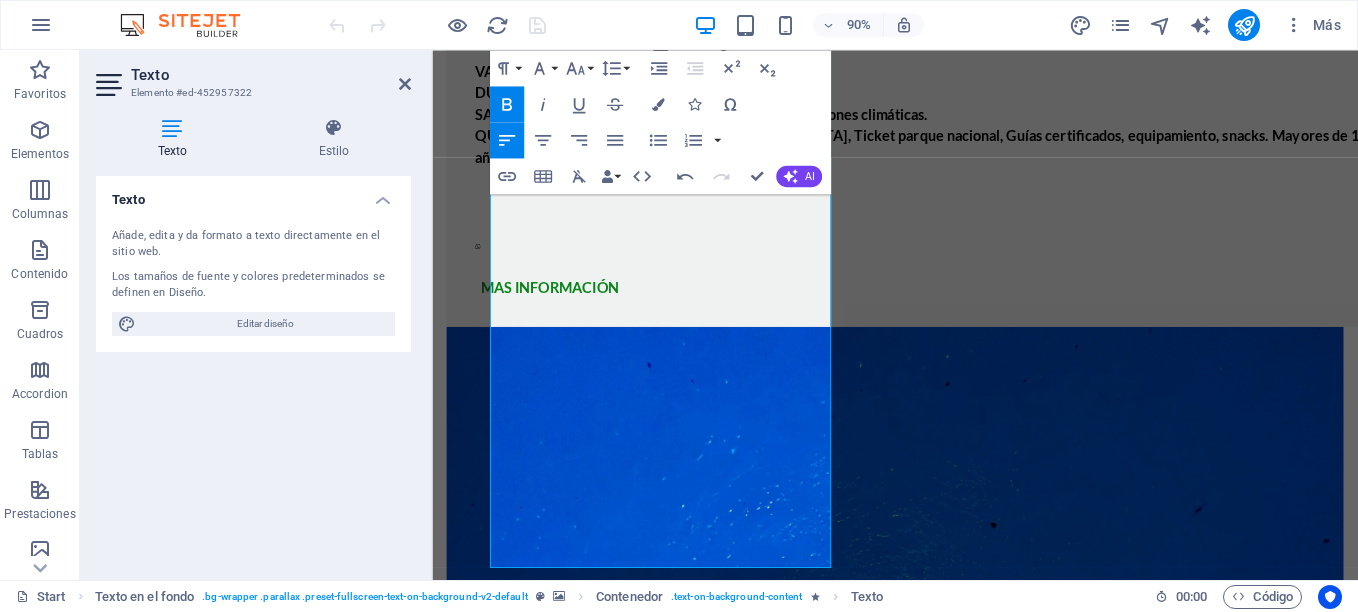 click on "Arrastra aquí para reemplazar el contenido existente. Si quieres crear un elemento nuevo, pulsa “Ctrl”.
H1   Banner   Banner   Contenedor   Menú   Barra de menús   H2   Contenedor   Separador   Separador   Indicador de desplazamiento   Superposición de imagen de texto   Texto   Contenedor   Galería   Galería   Galería   Barra de menús   Imagen   Superposición de imagen de texto   H2   Contenedor   Galería   Galería   Galería   Texto   Marcador   Galería   Superposición de imagen de texto   Texto   Contenedor   Galería   Galería   Galería   Texto   Superposición de imagen de texto   Contenedor   Galería   Galería   Galería   Marcador   Galería   Superposición de imagen de texto   H2   Contenedor   Texto   Galería   Galería   Galería   Superposición de imagen de texto   Texto   Contenedor   Galería   Galería   Galería   Superposición de imagen de texto   Texto   Contenedor   Galería   Galería   Galería   Marcador   Galería   H2     Contenedor   Galería" at bounding box center (895, 315) 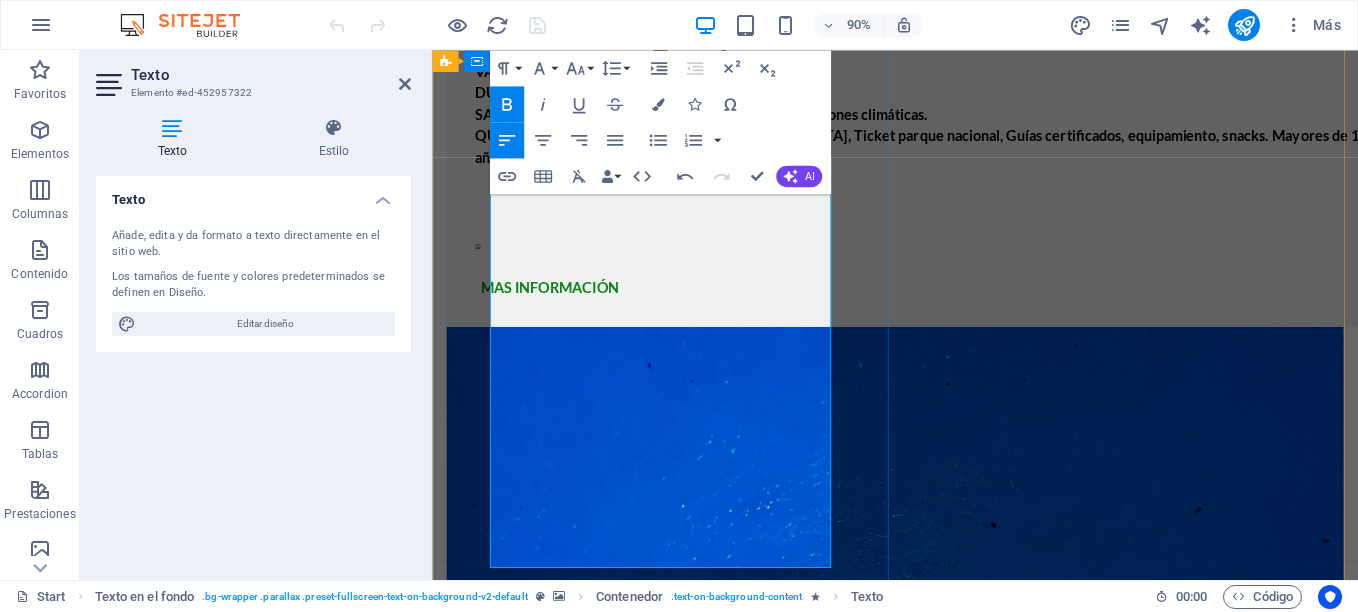 drag, startPoint x: 689, startPoint y: 603, endPoint x: 491, endPoint y: 89, distance: 550.81757 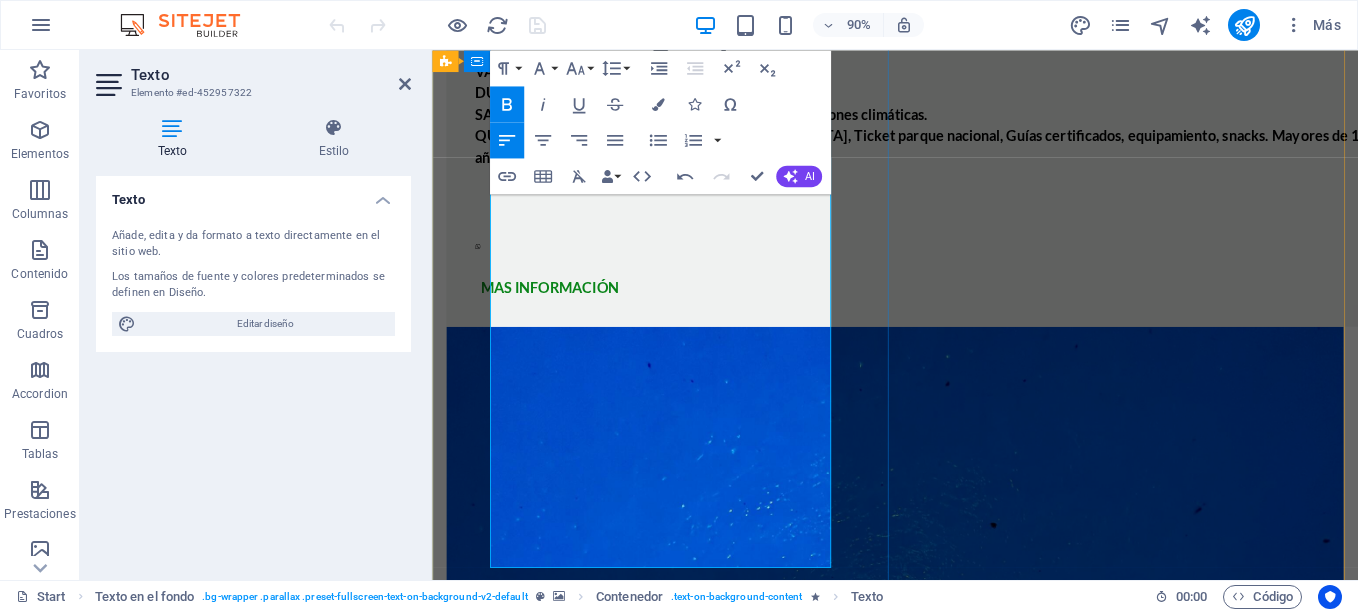 click on "Quienes somos ​ ​ Con más de 20 años de experiencia en el rubro Samtours es una Agencia Certificada por [PERSON_NAME].   (Ver Registro Sernatur)   [PERSON_NAME] se ha desempeñado como guía de turismo y agente en empresas como ADS Mundo, Turistour, Travel Art en [GEOGRAPHIC_DATA], [GEOGRAPHIC_DATA] y otros rincones del país. Ha podido nutrirse de mucha  experiencia en diversos lugares del mundo como [GEOGRAPHIC_DATA][PERSON_NAME], [GEOGRAPHIC_DATA], [GEOGRAPHIC_DATA], [GEOGRAPHIC_DATA], [GEOGRAPHIC_DATA], [GEOGRAPHIC_DATA], [GEOGRAPHIC_DATA], [GEOGRAPHIC_DATA], [GEOGRAPHIC_DATA], [GEOGRAPHIC_DATA], [GEOGRAPHIC_DATA], [GEOGRAPHIC_DATA] y [GEOGRAPHIC_DATA]. Habla Español, Portugués e Inglés fuido.  Ubicados en [GEOGRAPHIC_DATA], el corazón de la Carretera Austral, Samtours te ayuda en todo lo que necesitas para disfrutar de tu viaje en la [GEOGRAPHIC_DATA]. ¡Viaja con nosotros!" at bounding box center [946, 11632] 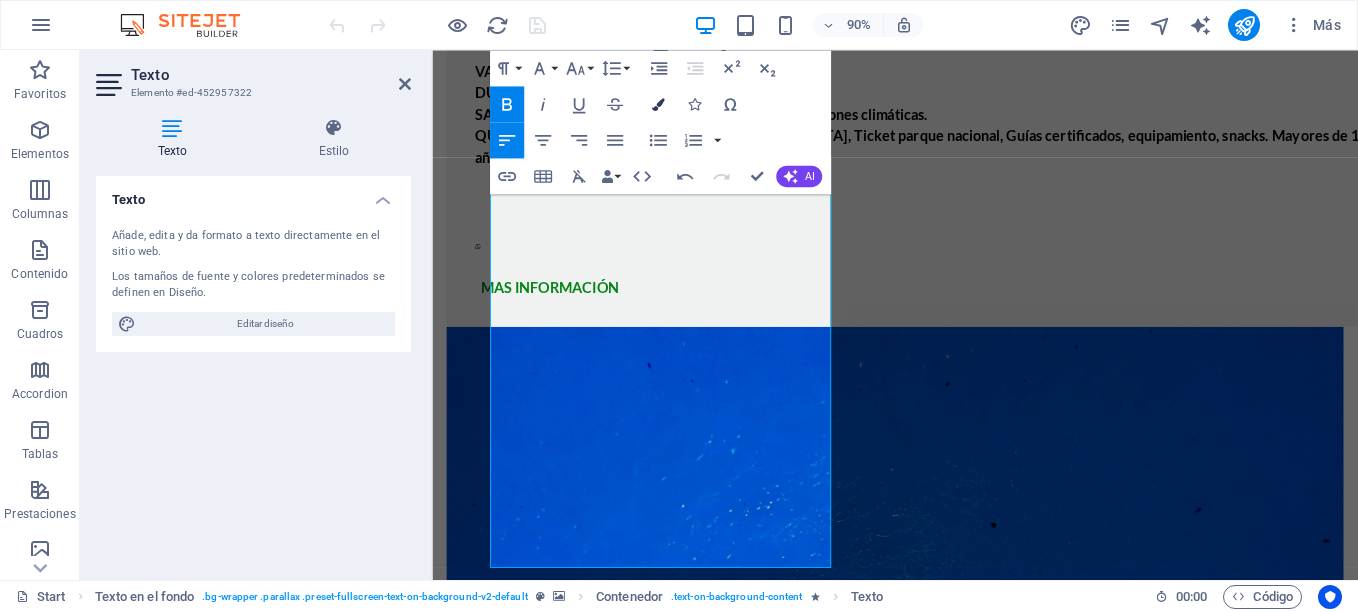 click at bounding box center (658, 104) 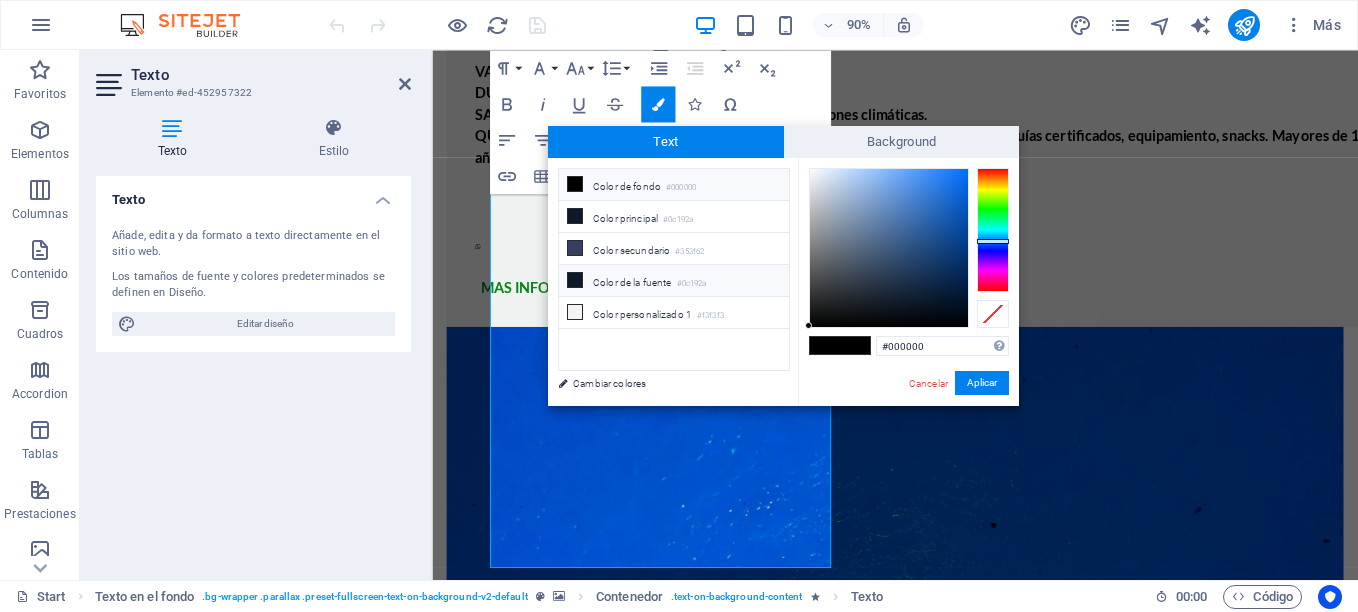 click at bounding box center (575, 280) 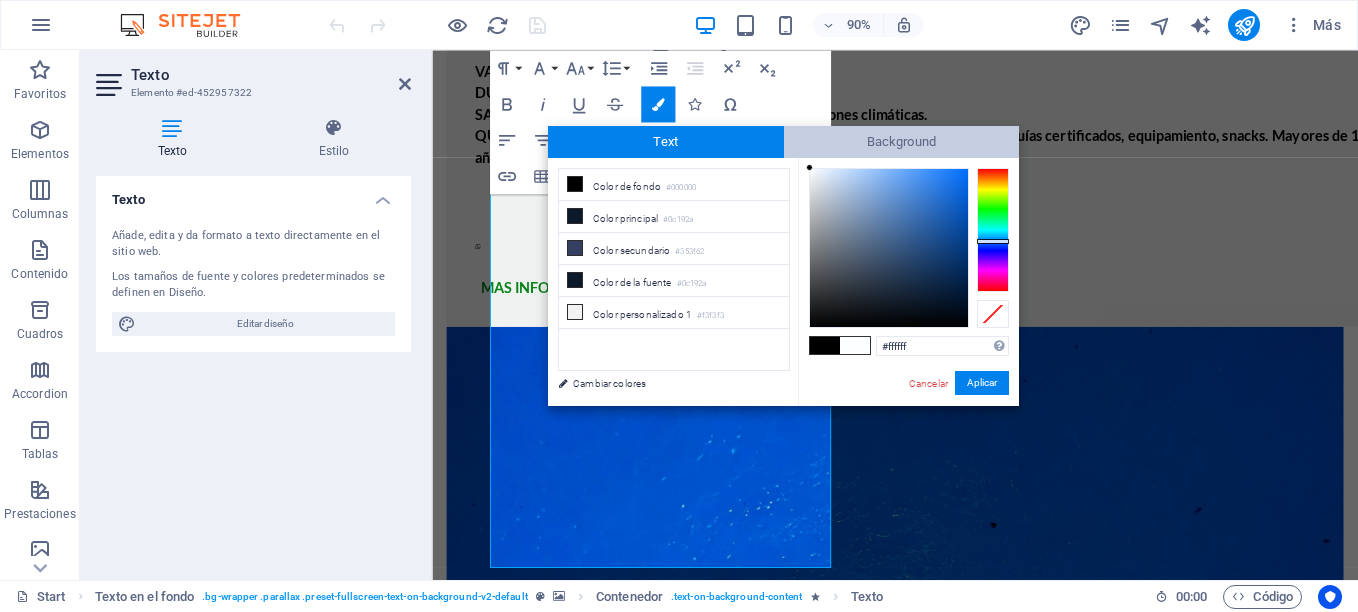 drag, startPoint x: 918, startPoint y: 295, endPoint x: 805, endPoint y: 143, distance: 189.40169 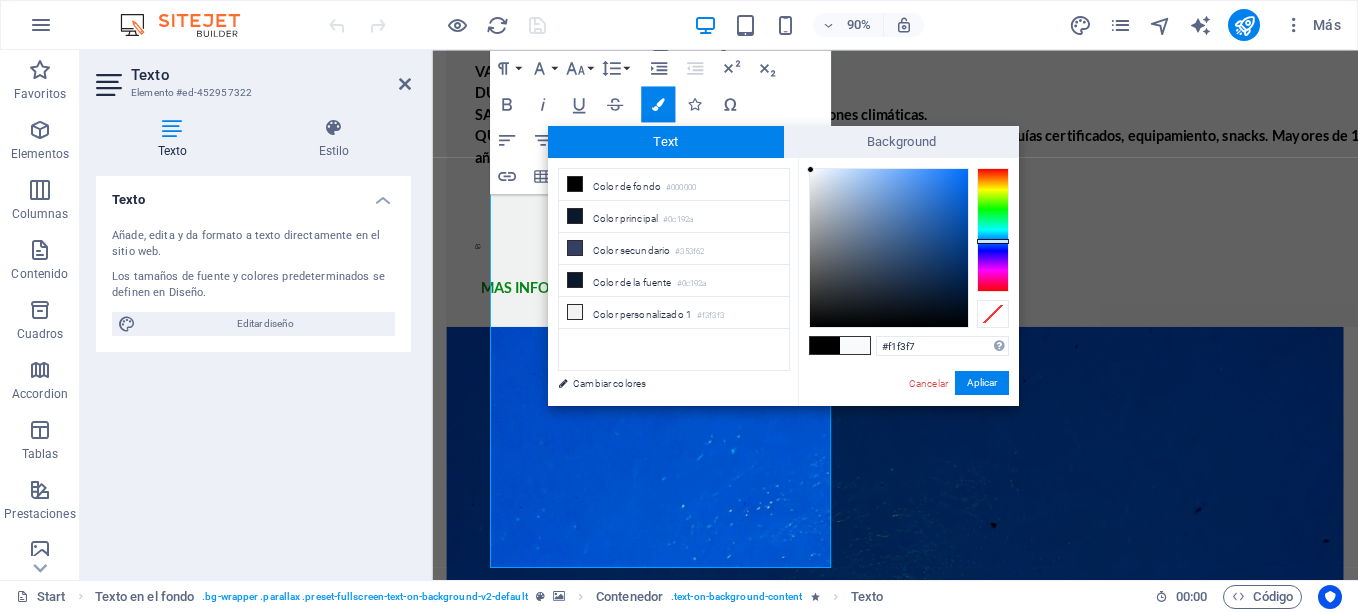 type on "#eef0f4" 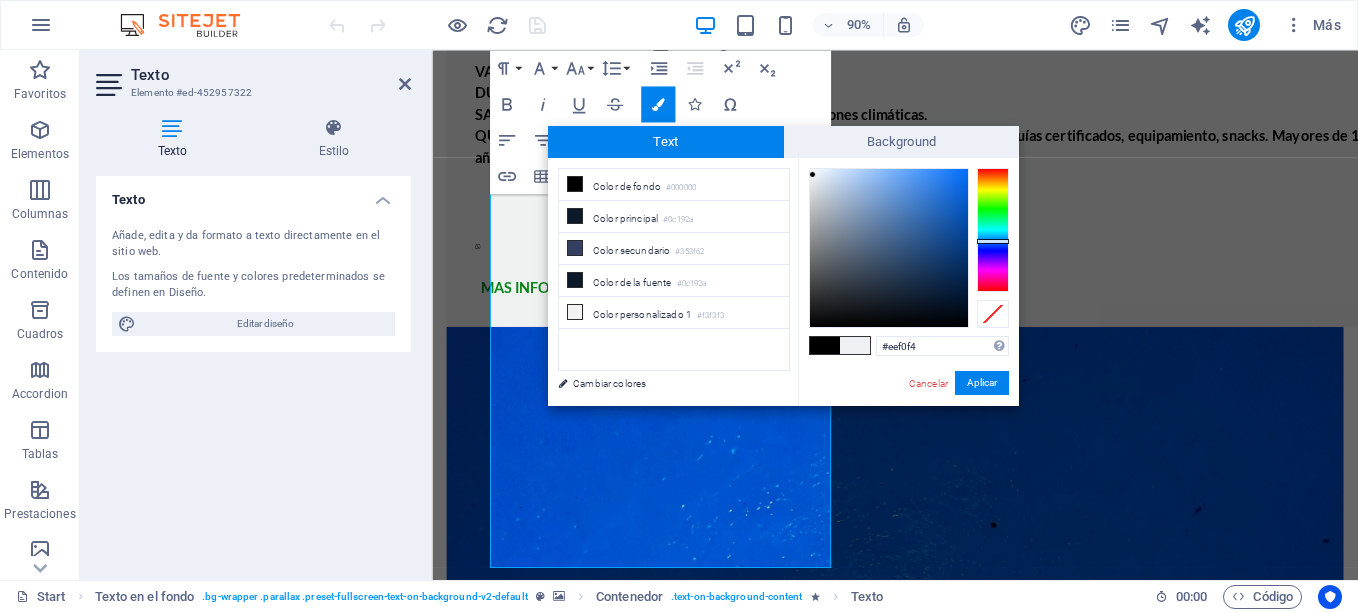 click at bounding box center (812, 174) 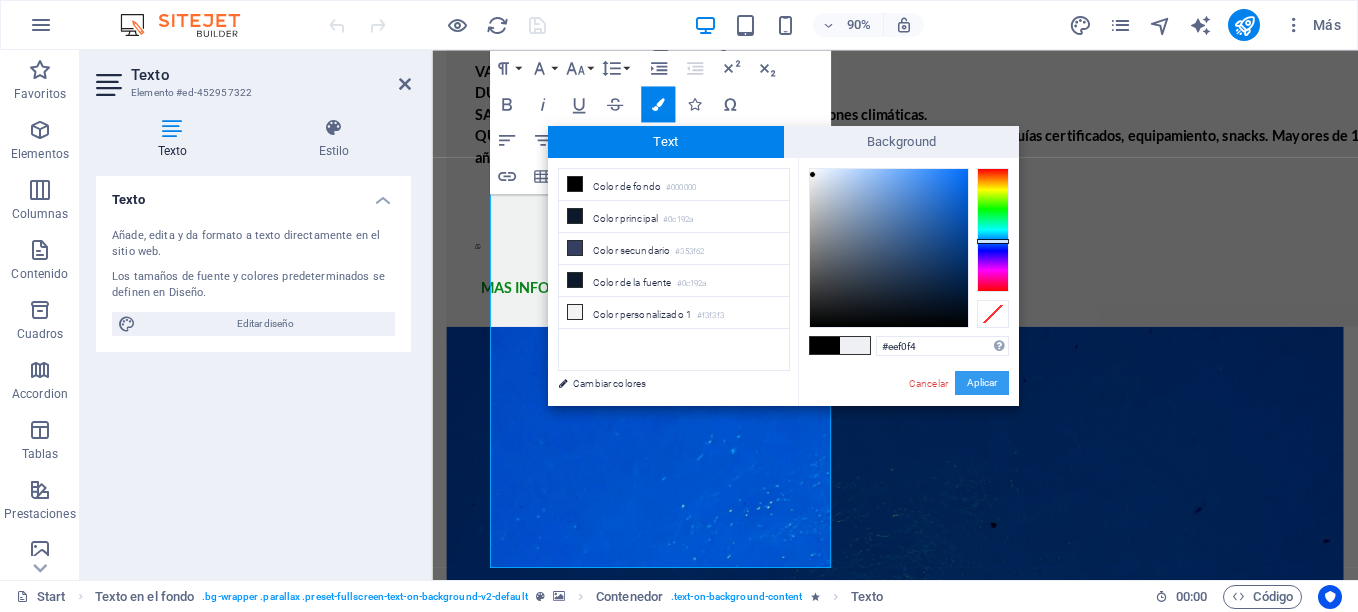 click on "Aplicar" at bounding box center (982, 383) 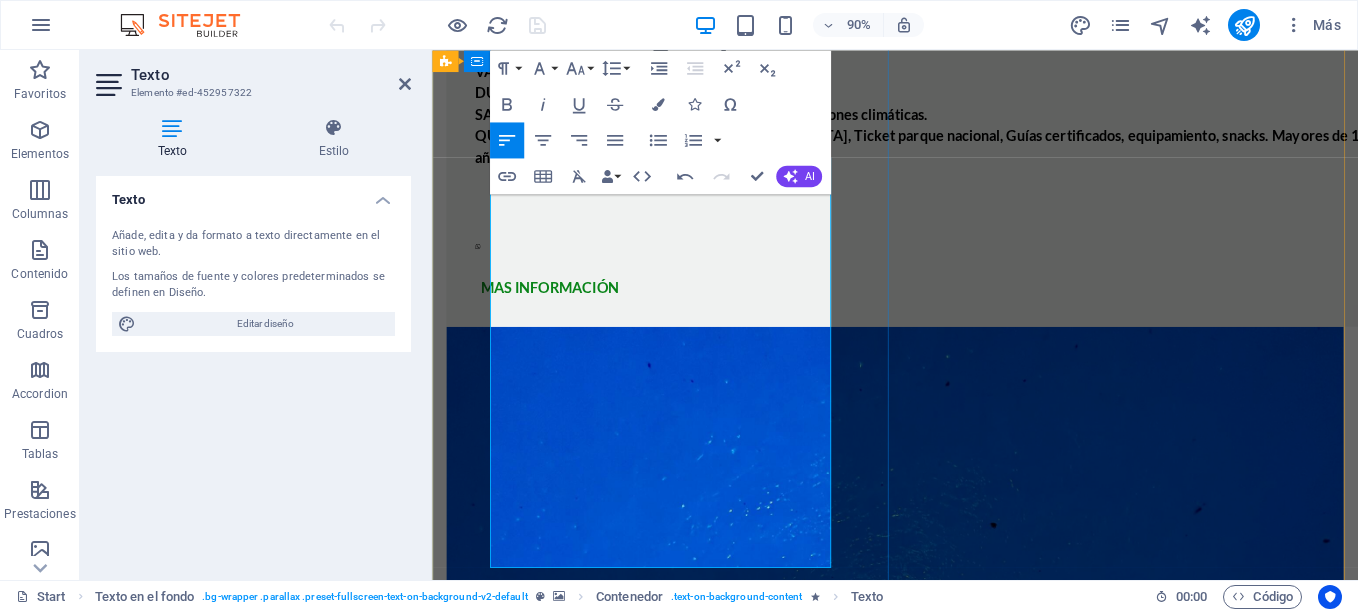 click at bounding box center [946, 11720] 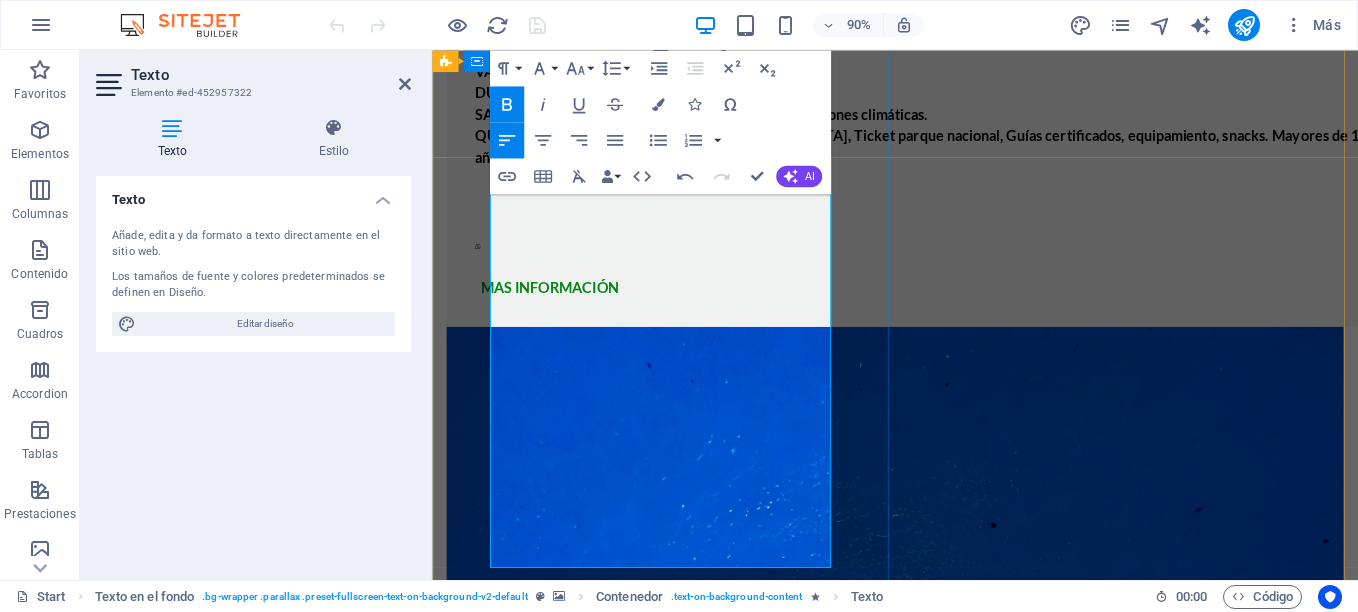 click on "[PERSON_NAME] se ha desempeñado como guía de turismo y agente en empresas como ADS Mundo, Turistour, Travel Art en [GEOGRAPHIC_DATA], [GEOGRAPHIC_DATA] y otros rincones del país. Ha podido nutrirse de mucha  experiencia en diversos lugares del mundo como [GEOGRAPHIC_DATA][PERSON_NAME], [GEOGRAPHIC_DATA], [GEOGRAPHIC_DATA], [GEOGRAPHIC_DATA], [GEOGRAPHIC_DATA], [GEOGRAPHIC_DATA], [GEOGRAPHIC_DATA], [GEOGRAPHIC_DATA], [GEOGRAPHIC_DATA], [GEOGRAPHIC_DATA], [GEOGRAPHIC_DATA], [GEOGRAPHIC_DATA] y [GEOGRAPHIC_DATA]. Habla Español, Portugués e Inglés fuido." at bounding box center [946, 11636] 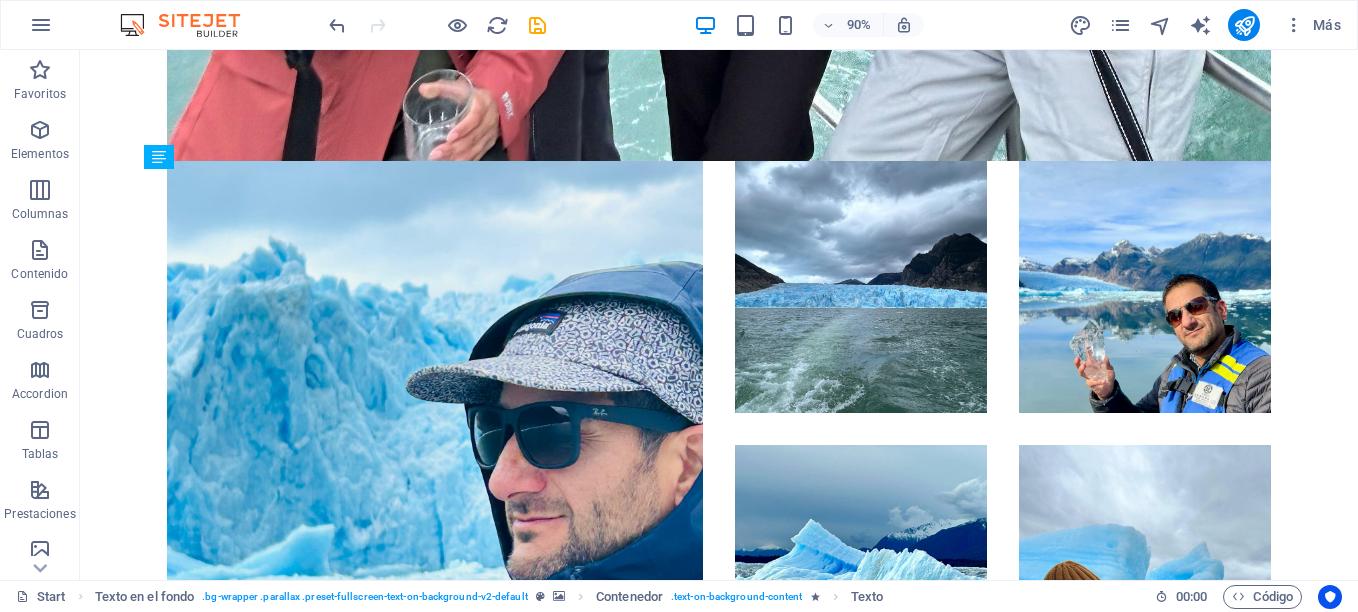 scroll, scrollTop: 18430, scrollLeft: 0, axis: vertical 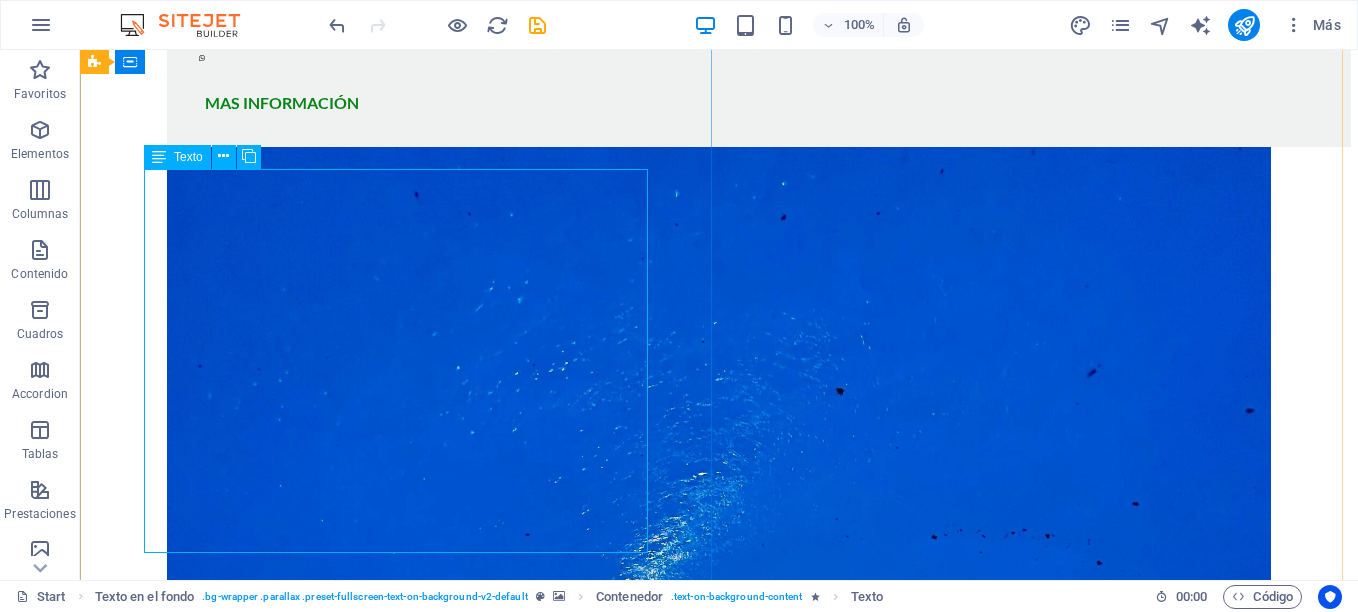click on "Con más de 20 años de experiencia en el rubro Samtours es una Agencia Certificada por [PERSON_NAME].   (Ver Registro Sernatur)   [PERSON_NAME] se ha desempeñado como guía de turismo y agente en empresas como ADS Mundo, Turistour, Travel Art en [GEOGRAPHIC_DATA], [GEOGRAPHIC_DATA] y otros rincones del país. Ha podido nutrirse de mucha  experiencia en diversos lugares del mundo como [GEOGRAPHIC_DATA][PERSON_NAME], [GEOGRAPHIC_DATA], [GEOGRAPHIC_DATA], [GEOGRAPHIC_DATA], [GEOGRAPHIC_DATA], [GEOGRAPHIC_DATA], [GEOGRAPHIC_DATA], [GEOGRAPHIC_DATA], [GEOGRAPHIC_DATA], [GEOGRAPHIC_DATA], [GEOGRAPHIC_DATA], [GEOGRAPHIC_DATA] y [GEOGRAPHIC_DATA]. Habla Español, Portugués e Inglés fuido.  Ubicados en [GEOGRAPHIC_DATA], el corazón de la Carretera Austral, Samtours te ayuda en todo lo que necesitas para disfrutar de tu viaje en la [GEOGRAPHIC_DATA]. ¡Viaja con nosotros!" at bounding box center (719, 11829) 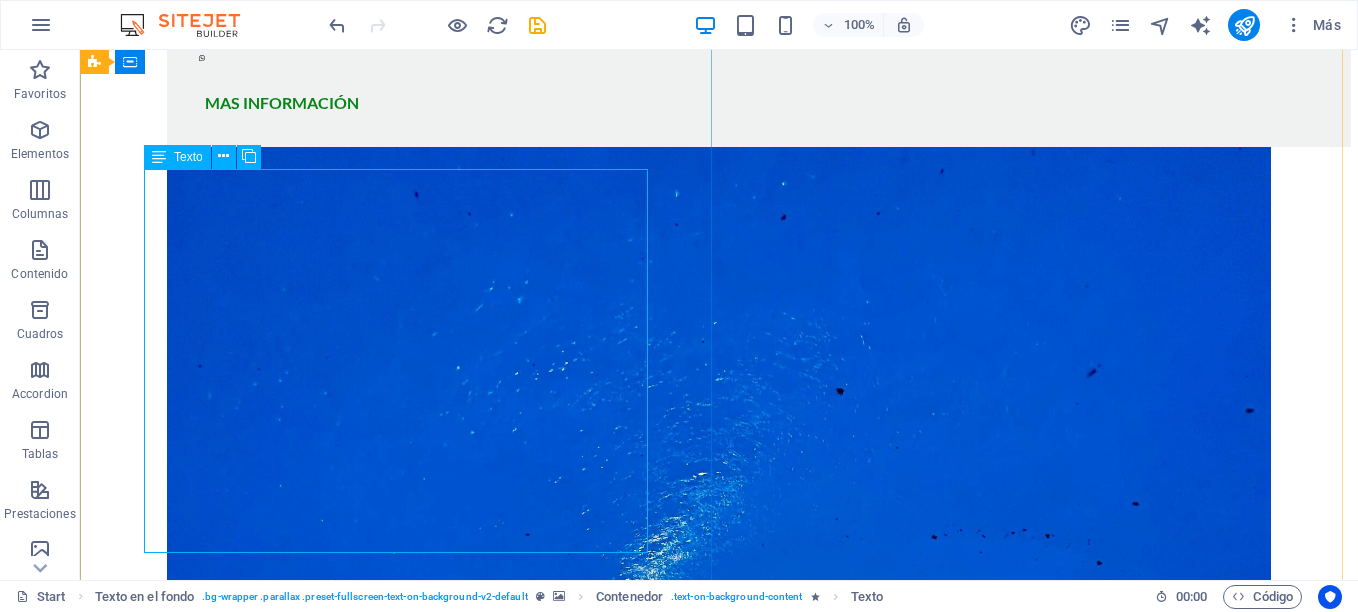 drag, startPoint x: 311, startPoint y: 531, endPoint x: 296, endPoint y: 530, distance: 15.033297 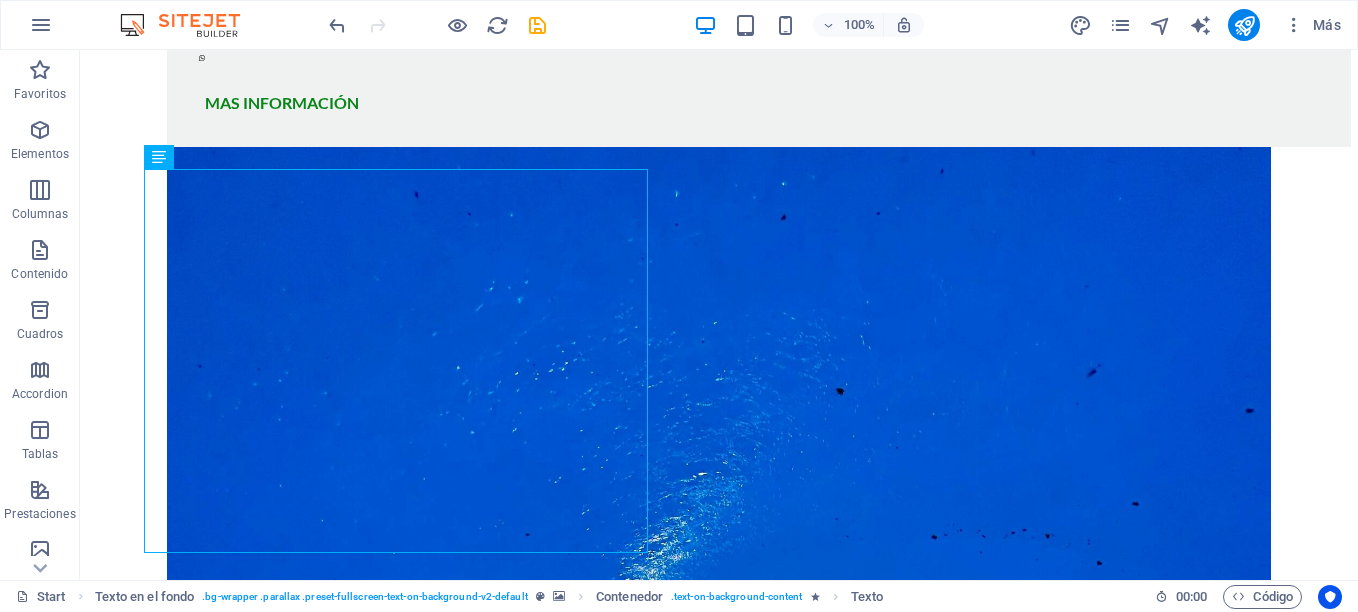 click at bounding box center [719, 11195] 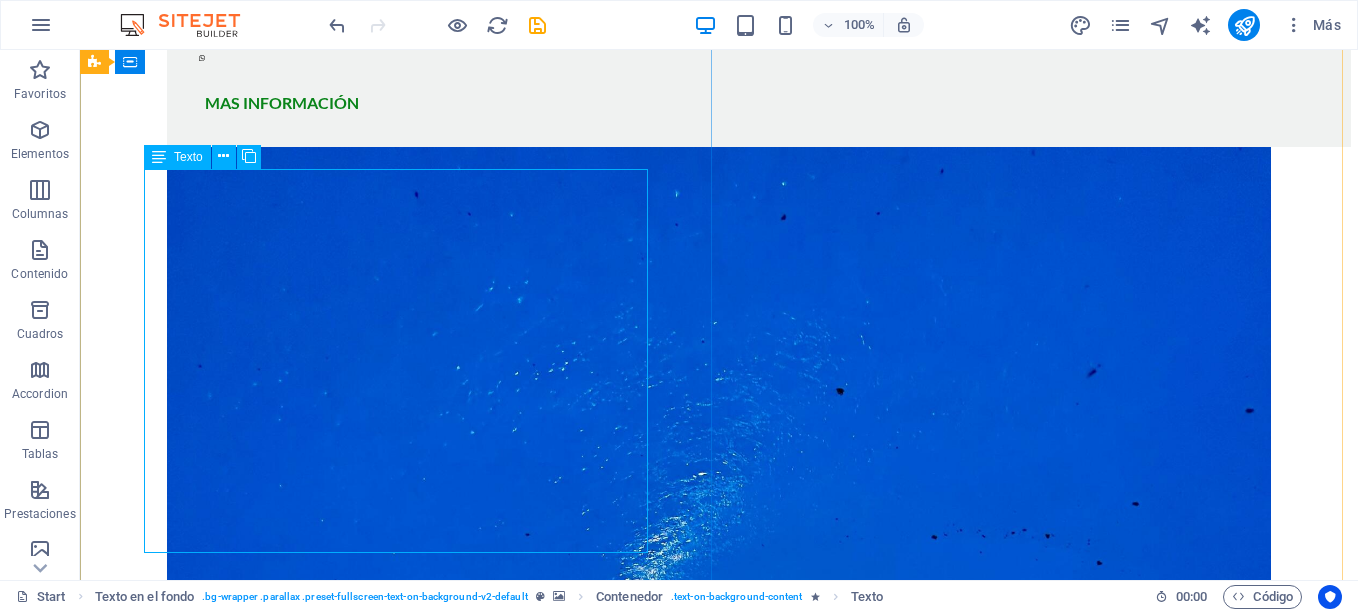 click on "Con más de 20 años de experiencia en el rubro Samtours es una Agencia Certificada por [PERSON_NAME].   (Ver Registro Sernatur)   [PERSON_NAME] se ha desempeñado como guía de turismo y agente en empresas como ADS Mundo, Turistour, Travel Art en [GEOGRAPHIC_DATA], [GEOGRAPHIC_DATA] y otros rincones del país. Ha podido nutrirse de mucha  experiencia en diversos lugares del mundo como [GEOGRAPHIC_DATA][PERSON_NAME], [GEOGRAPHIC_DATA], [GEOGRAPHIC_DATA], [GEOGRAPHIC_DATA], [GEOGRAPHIC_DATA], [GEOGRAPHIC_DATA], [GEOGRAPHIC_DATA], [GEOGRAPHIC_DATA], [GEOGRAPHIC_DATA], [GEOGRAPHIC_DATA], [GEOGRAPHIC_DATA], [GEOGRAPHIC_DATA] y [GEOGRAPHIC_DATA]. Habla Español, Portugués e Inglés fuido.  Ubicados en [GEOGRAPHIC_DATA], el corazón de la Carretera Austral, Samtours te ayuda en todo lo que necesitas para disfrutar de tu viaje en la [GEOGRAPHIC_DATA]. ¡Viaja con nosotros!" at bounding box center (719, 11829) 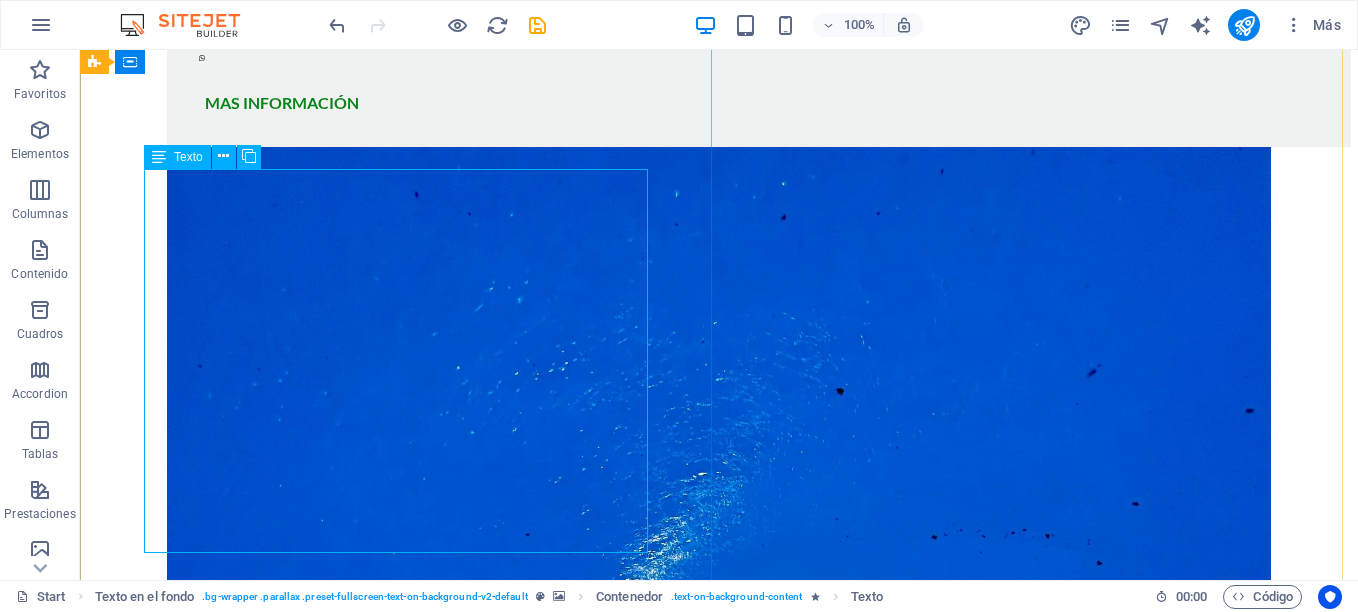 click on "Con más de 20 años de experiencia en el rubro Samtours es una Agencia Certificada por [PERSON_NAME].   (Ver Registro Sernatur)   [PERSON_NAME] se ha desempeñado como guía de turismo y agente en empresas como ADS Mundo, Turistour, Travel Art en [GEOGRAPHIC_DATA], [GEOGRAPHIC_DATA] y otros rincones del país. Ha podido nutrirse de mucha  experiencia en diversos lugares del mundo como [GEOGRAPHIC_DATA][PERSON_NAME], [GEOGRAPHIC_DATA], [GEOGRAPHIC_DATA], [GEOGRAPHIC_DATA], [GEOGRAPHIC_DATA], [GEOGRAPHIC_DATA], [GEOGRAPHIC_DATA], [GEOGRAPHIC_DATA], [GEOGRAPHIC_DATA], [GEOGRAPHIC_DATA], [GEOGRAPHIC_DATA], [GEOGRAPHIC_DATA] y [GEOGRAPHIC_DATA]. Habla Español, Portugués e Inglés fuido.  Ubicados en [GEOGRAPHIC_DATA], el corazón de la Carretera Austral, Samtours te ayuda en todo lo que necesitas para disfrutar de tu viaje en la [GEOGRAPHIC_DATA]. ¡Viaja con nosotros!" at bounding box center (719, 11829) 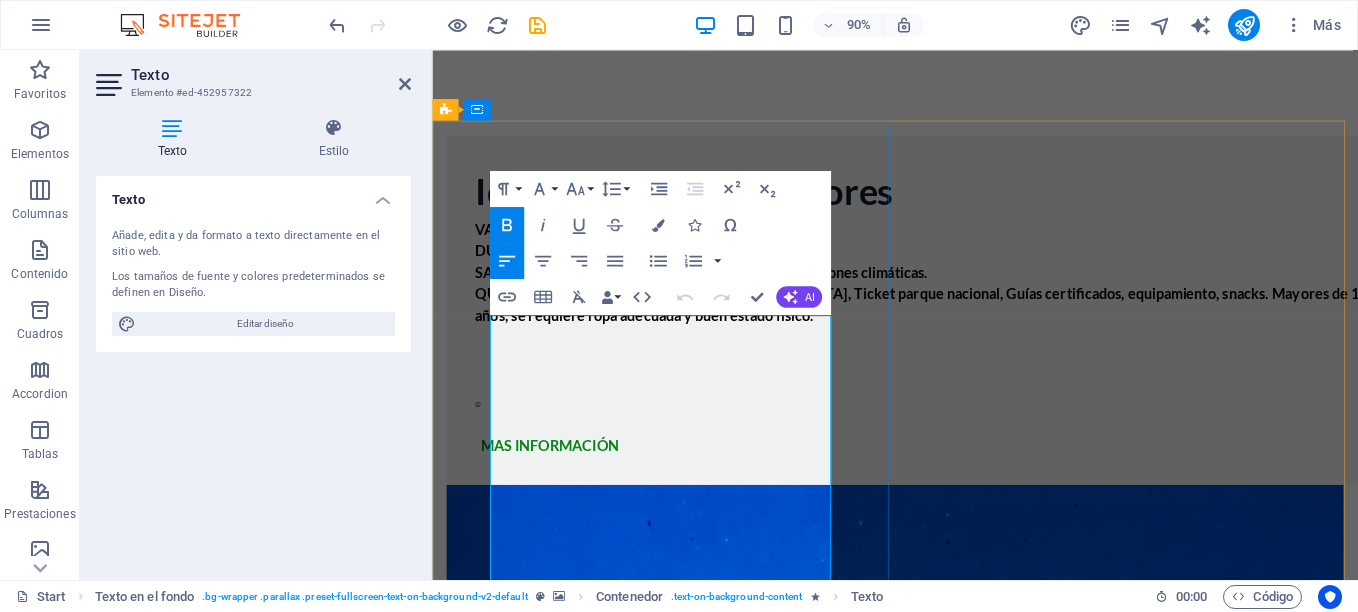 scroll, scrollTop: 17251, scrollLeft: 0, axis: vertical 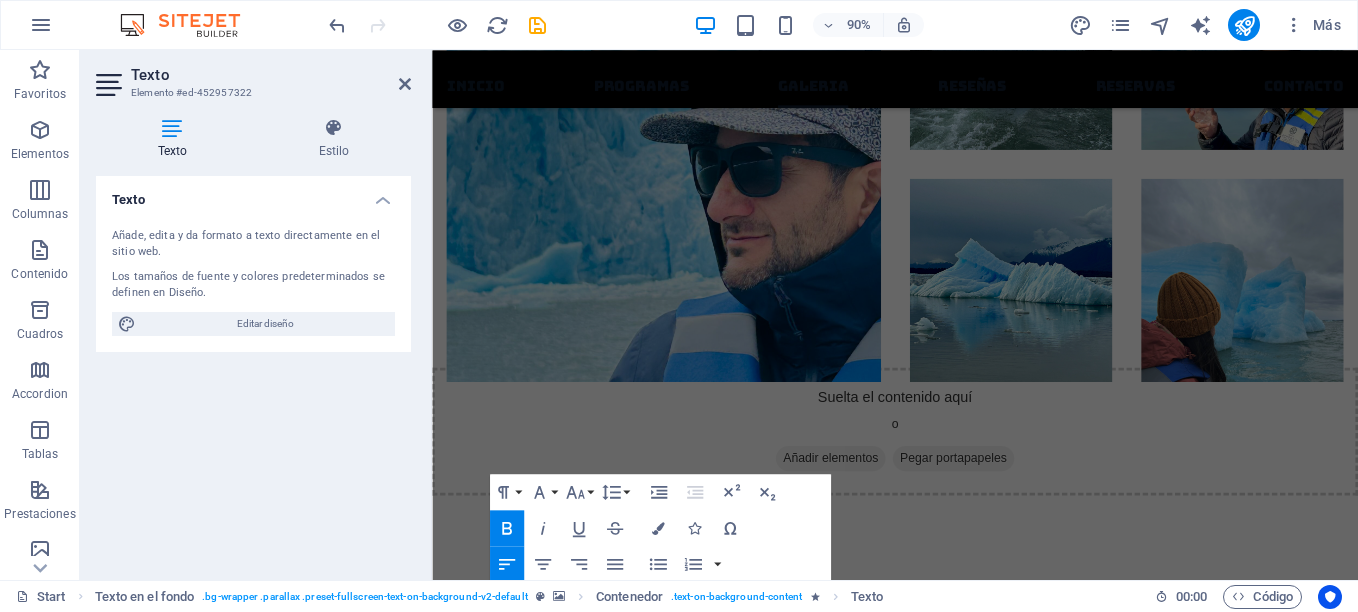 drag, startPoint x: 655, startPoint y: 484, endPoint x: 404, endPoint y: -29, distance: 571.113 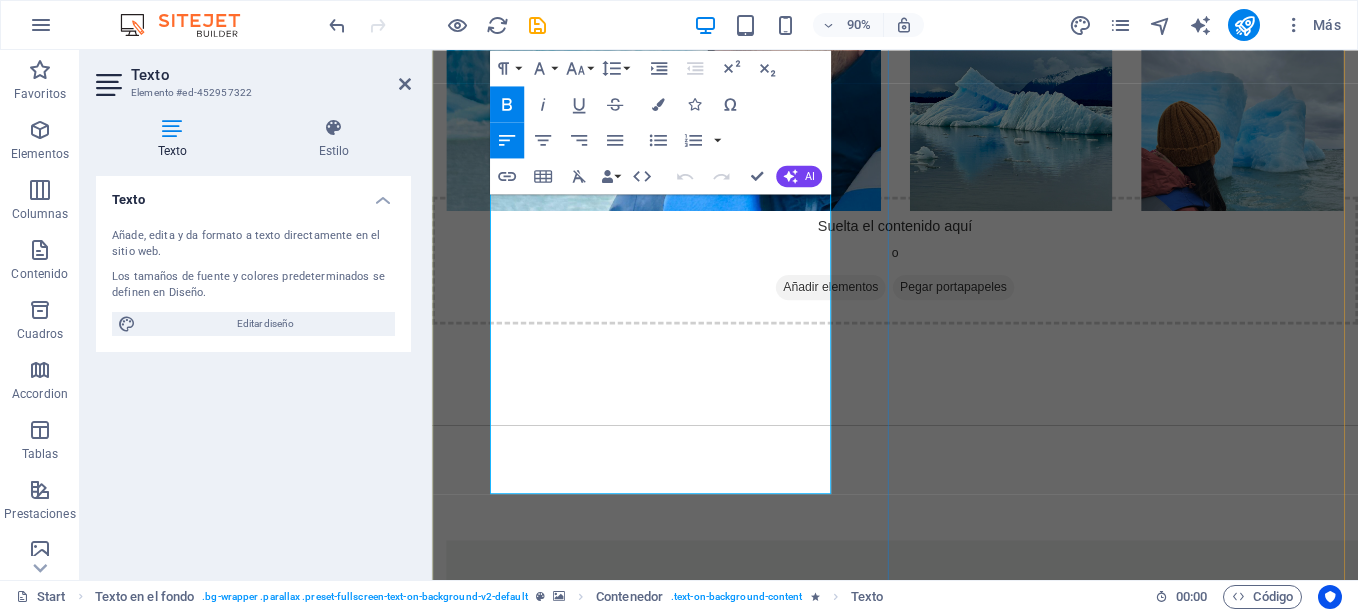 scroll, scrollTop: 17209, scrollLeft: 0, axis: vertical 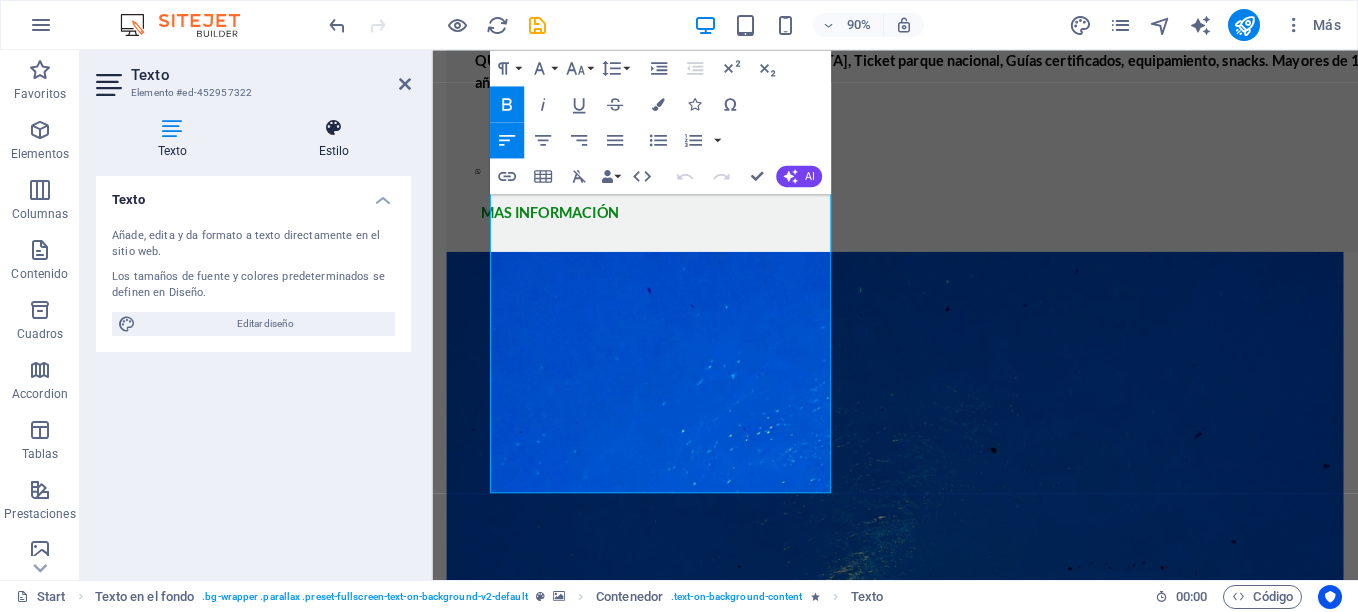 click at bounding box center [334, 128] 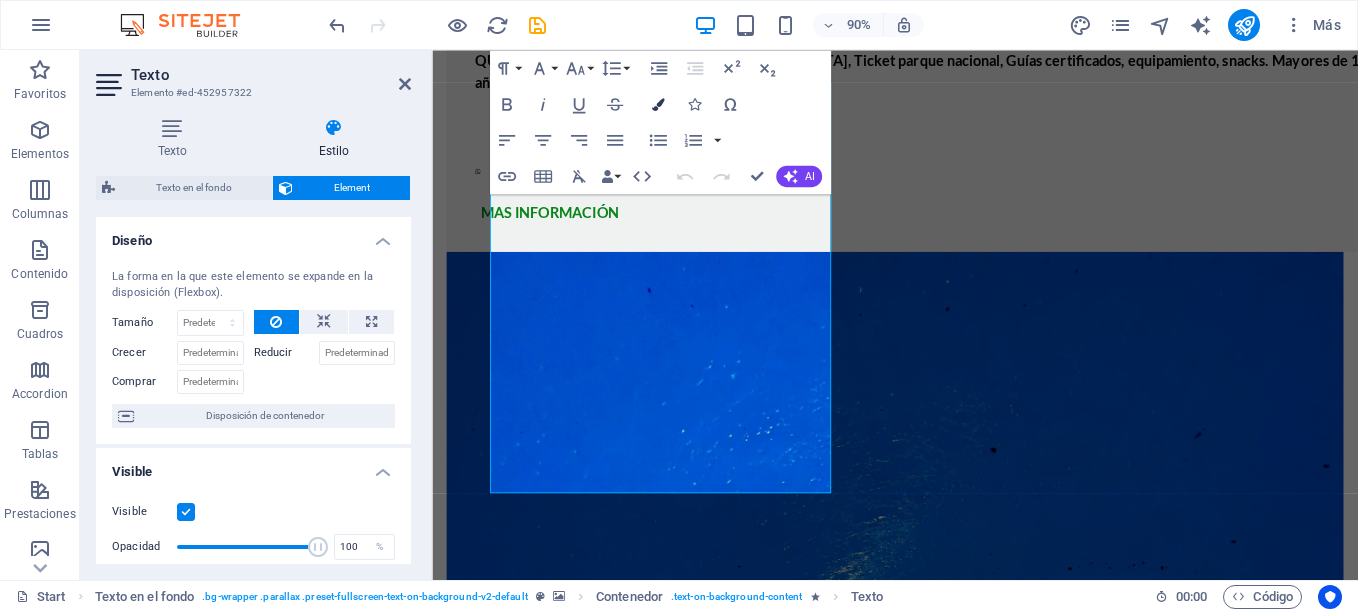 click on "Colors" at bounding box center [658, 104] 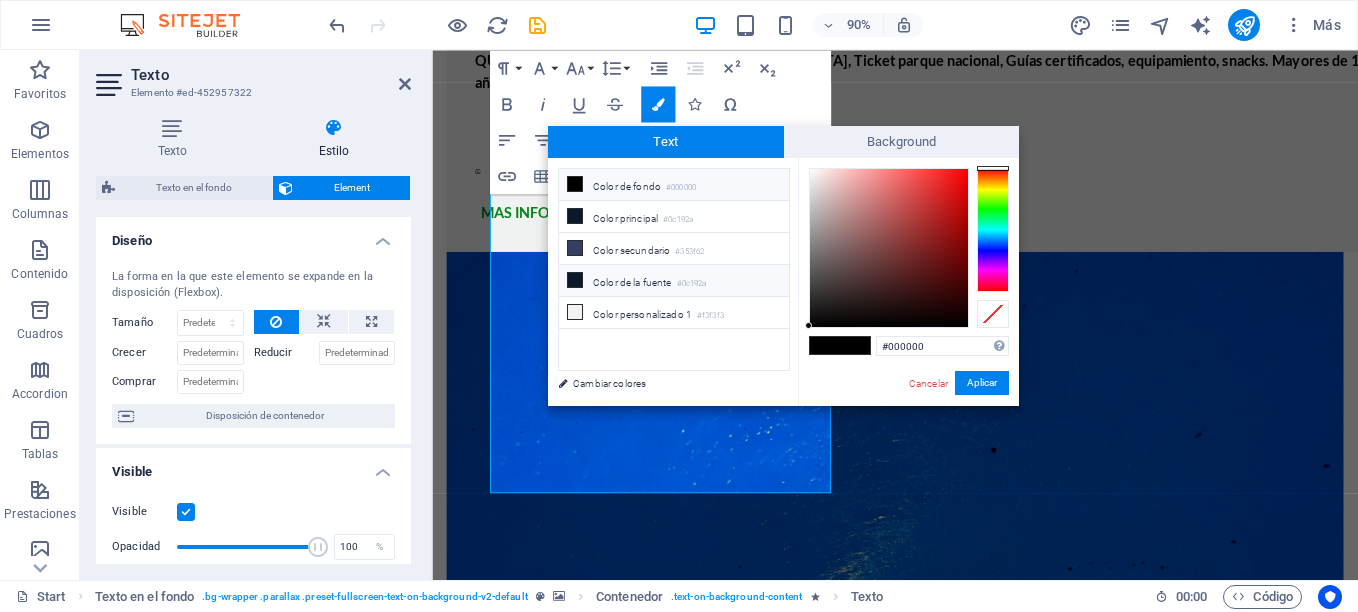 click on "Color de la fuente
#0c192a" at bounding box center [674, 281] 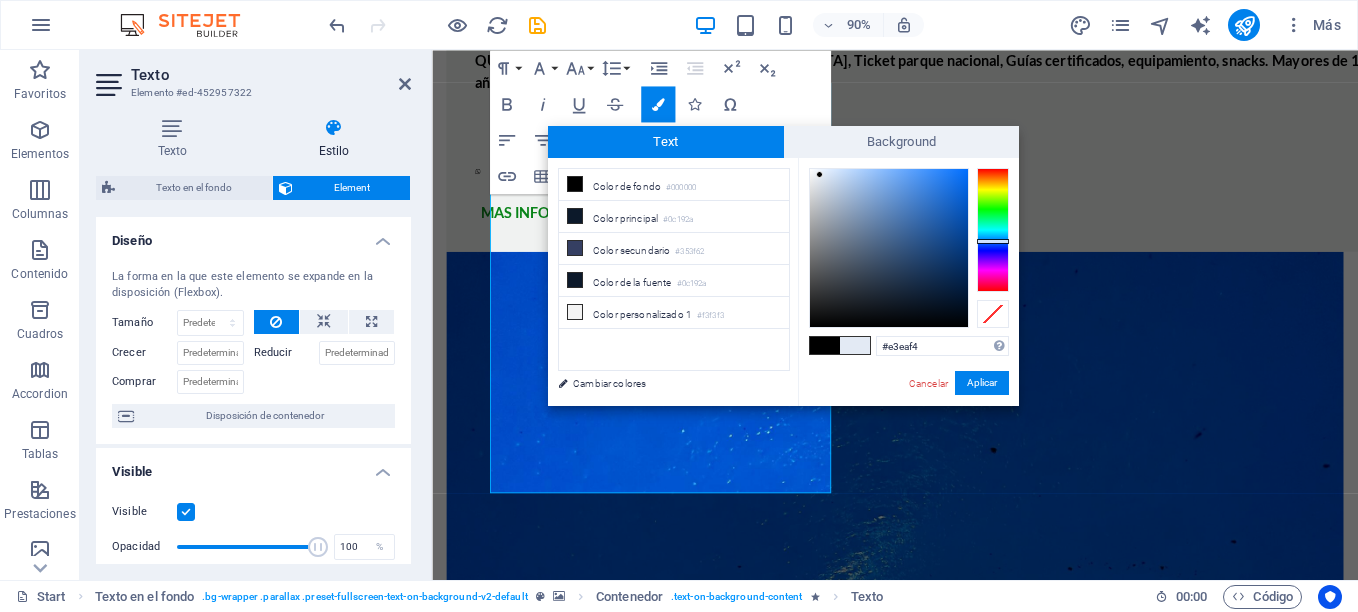 drag, startPoint x: 923, startPoint y: 296, endPoint x: 820, endPoint y: 175, distance: 158.90248 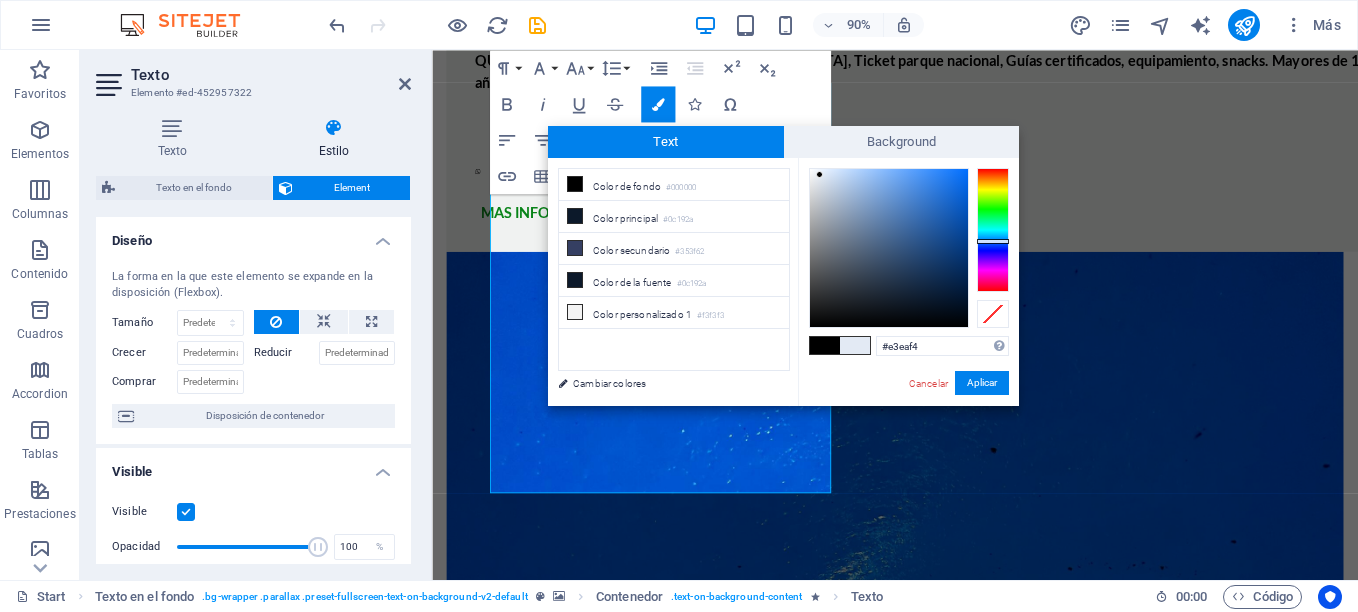 click at bounding box center [819, 174] 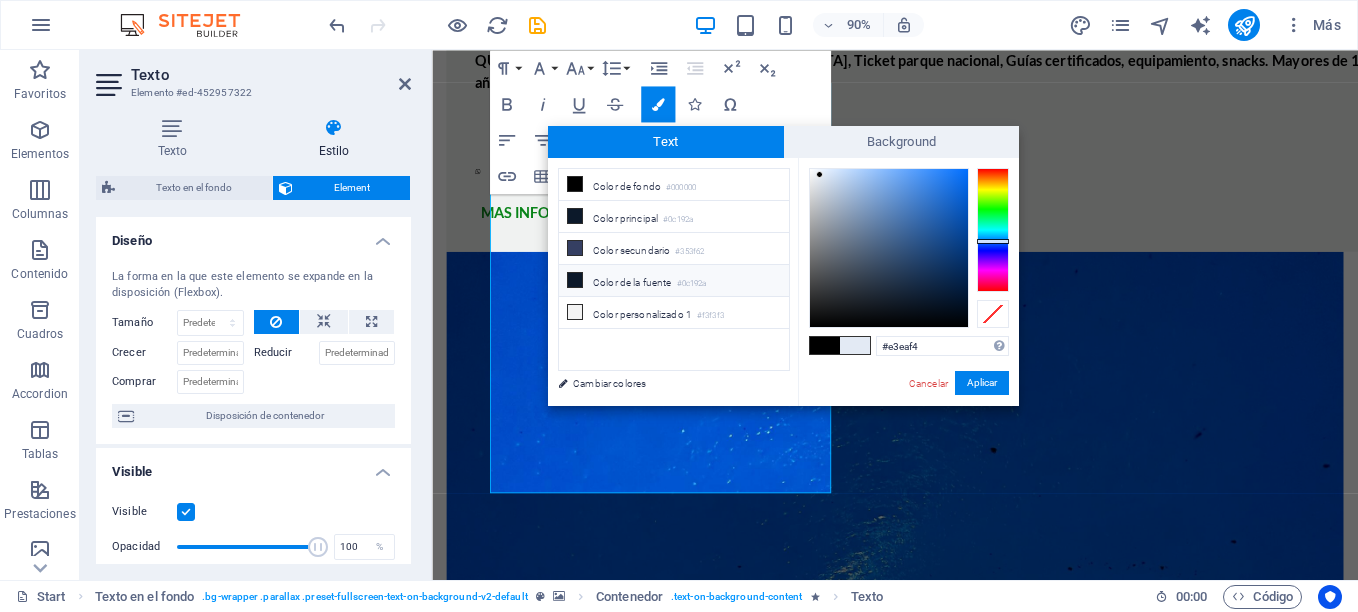 click on "Color de la fuente
#0c192a" at bounding box center [674, 281] 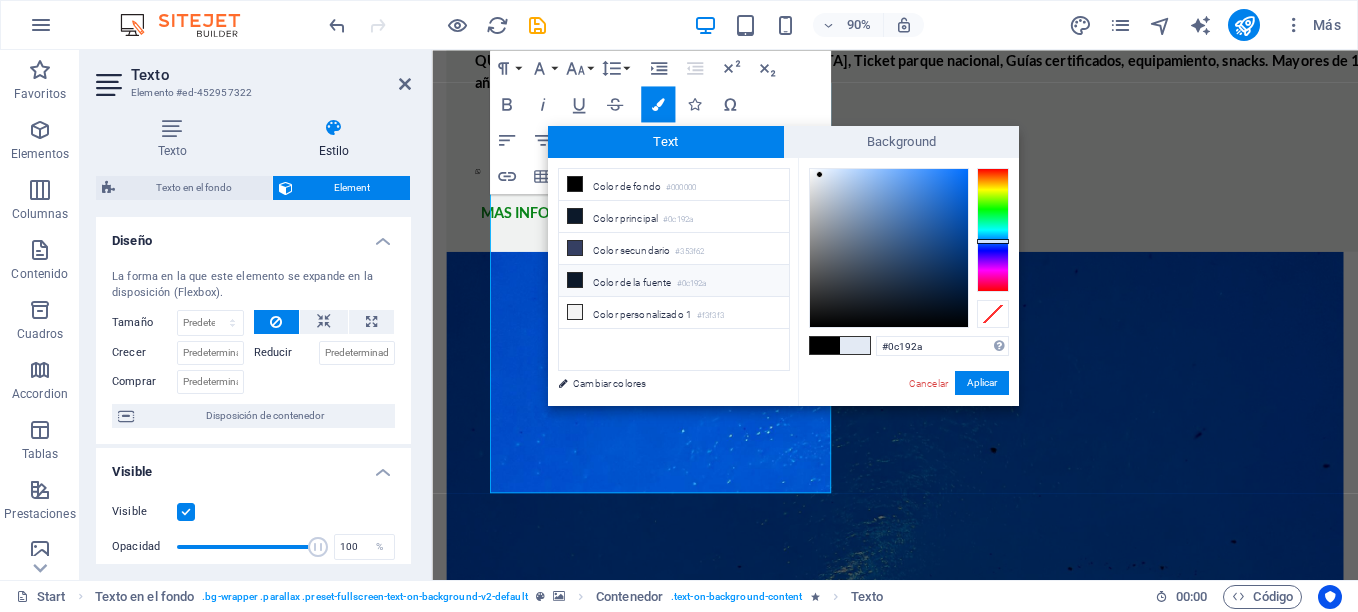 click on "Color de la fuente
#0c192a" at bounding box center (674, 281) 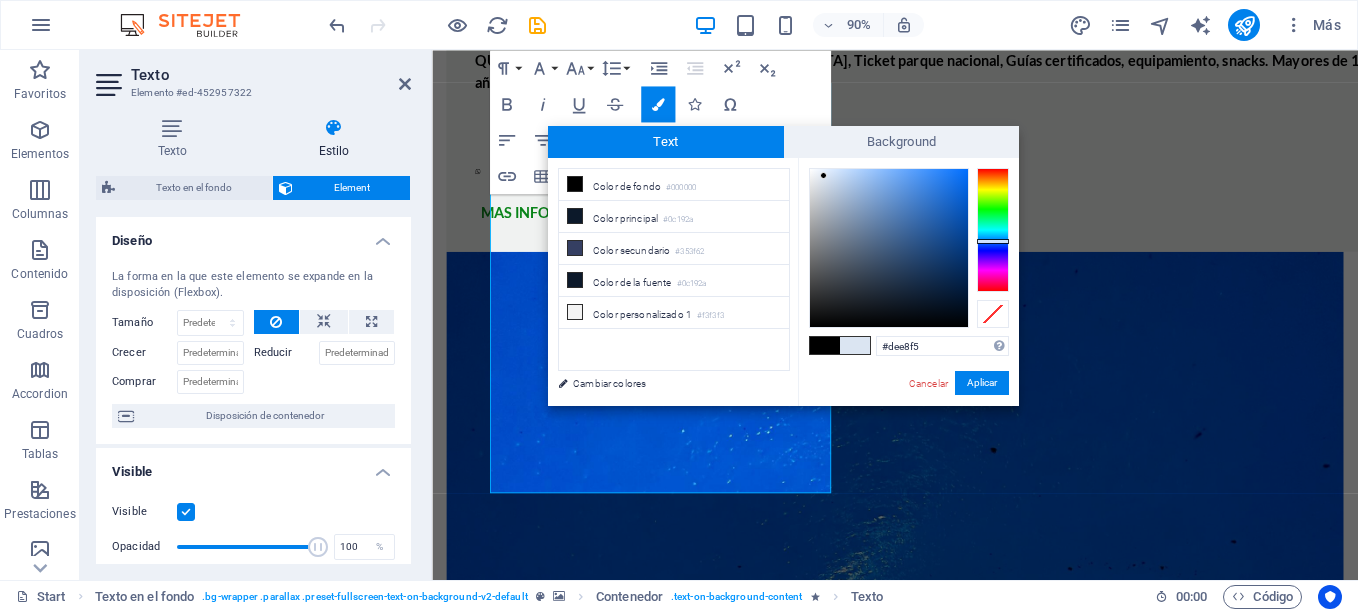 drag, startPoint x: 912, startPoint y: 273, endPoint x: 824, endPoint y: 174, distance: 132.45753 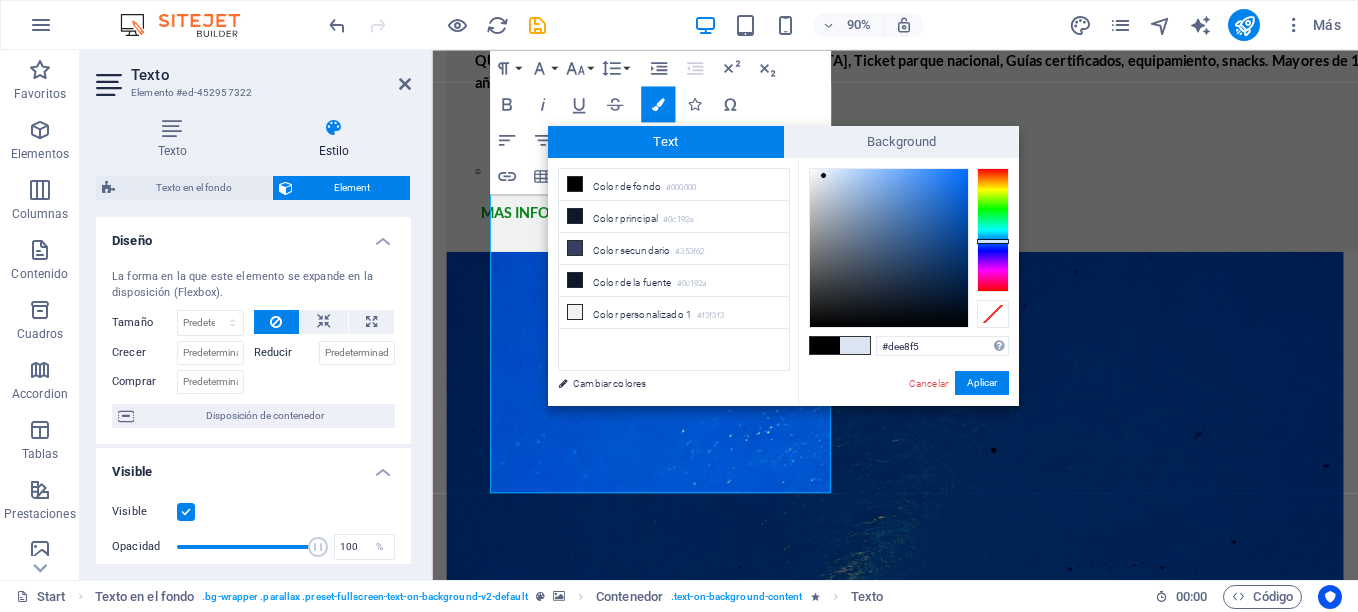 click at bounding box center (889, 248) 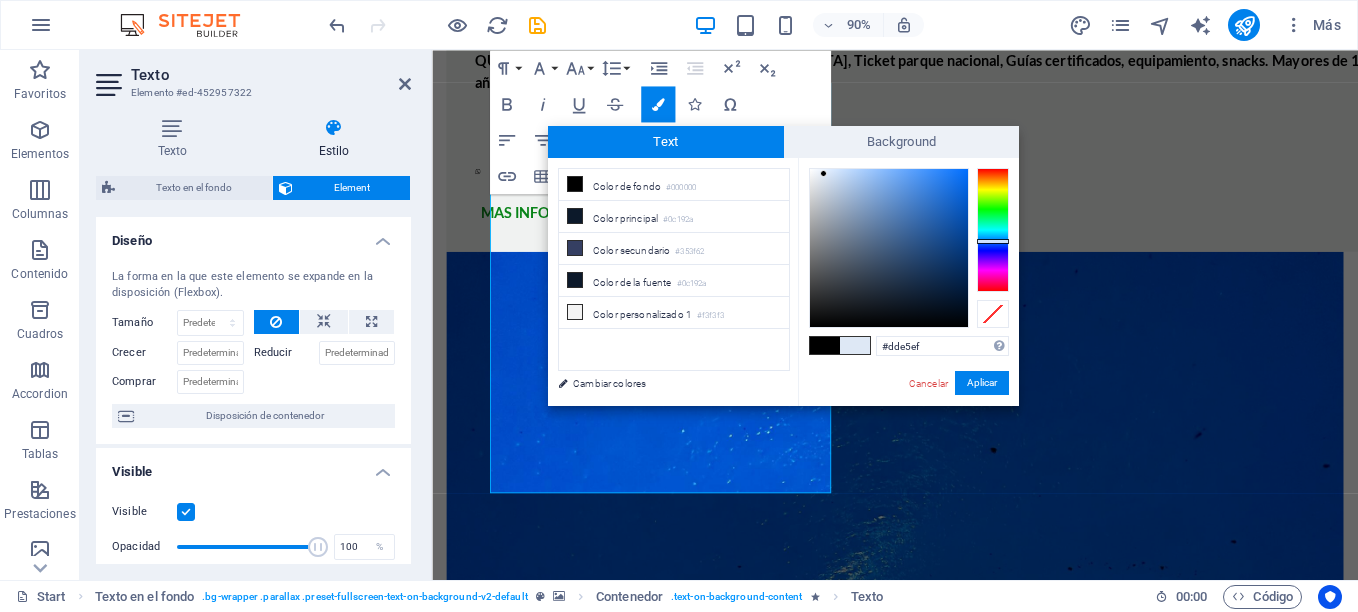 click at bounding box center (889, 248) 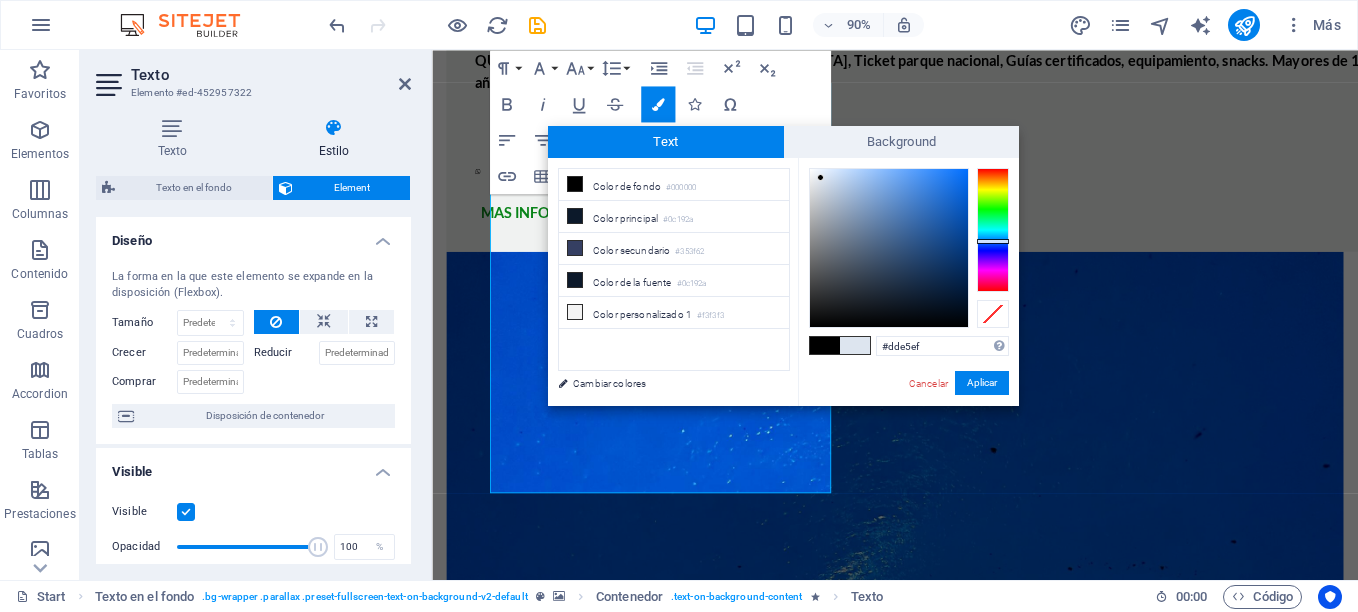 click at bounding box center (820, 177) 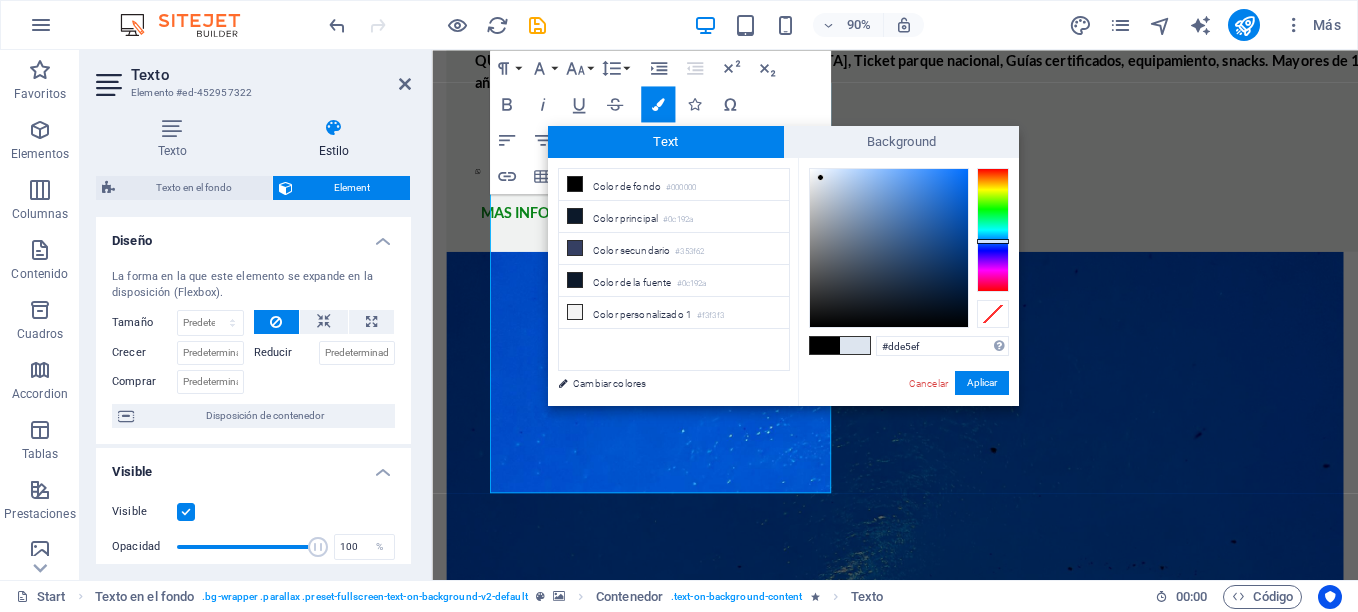 click at bounding box center [825, 345] 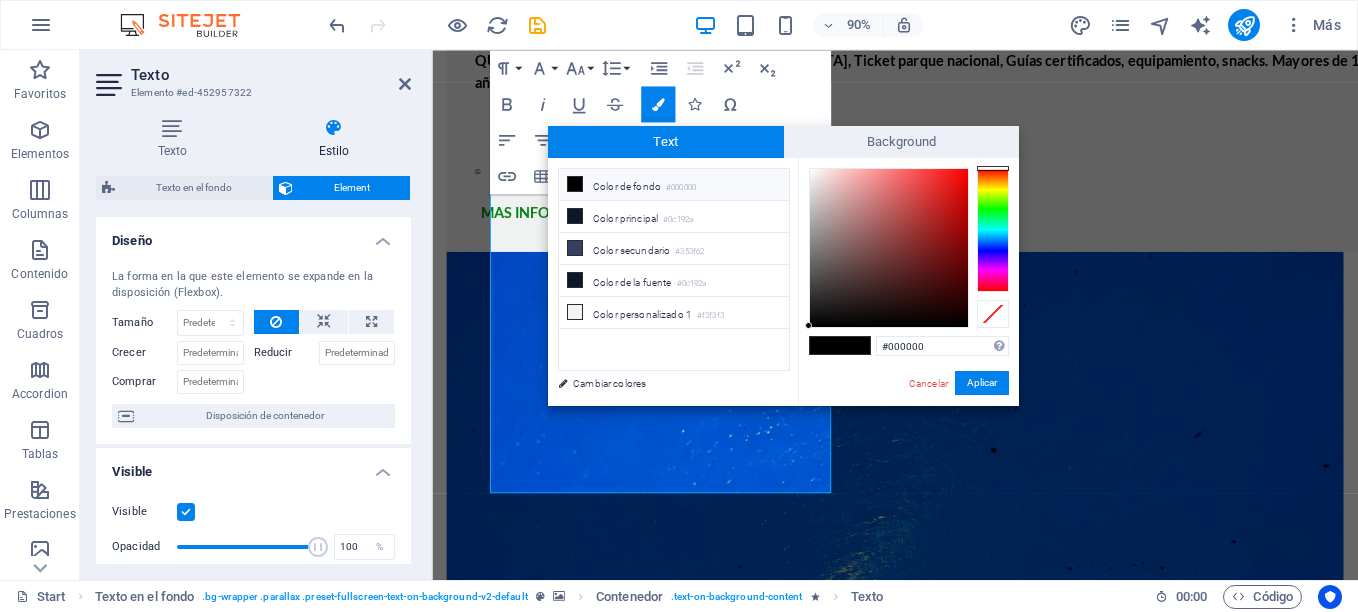 click at bounding box center [855, 345] 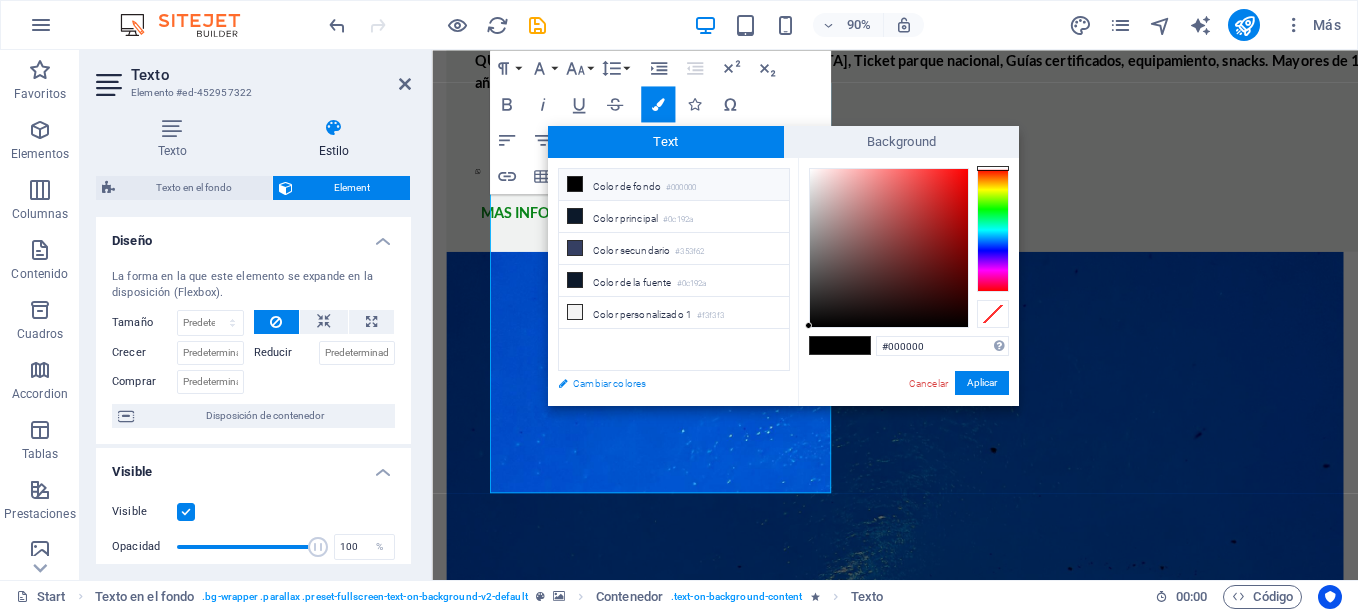 click on "Cambiar colores" at bounding box center (664, 383) 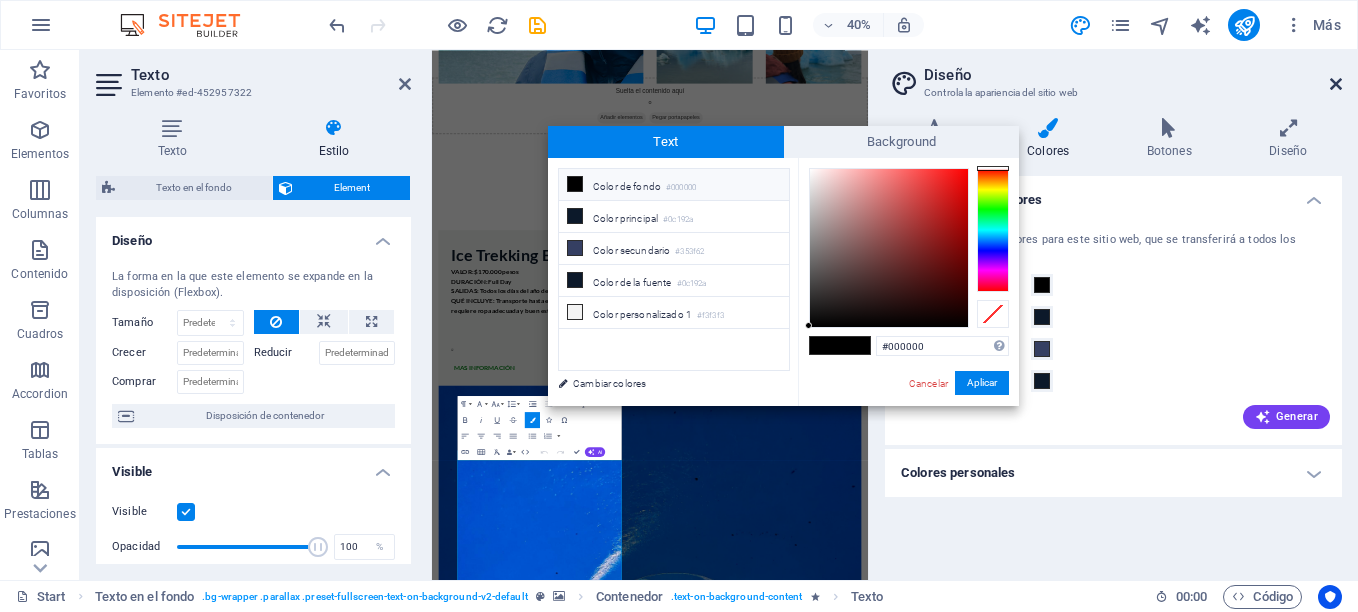 drag, startPoint x: 1334, startPoint y: 90, endPoint x: 966, endPoint y: 63, distance: 368.98917 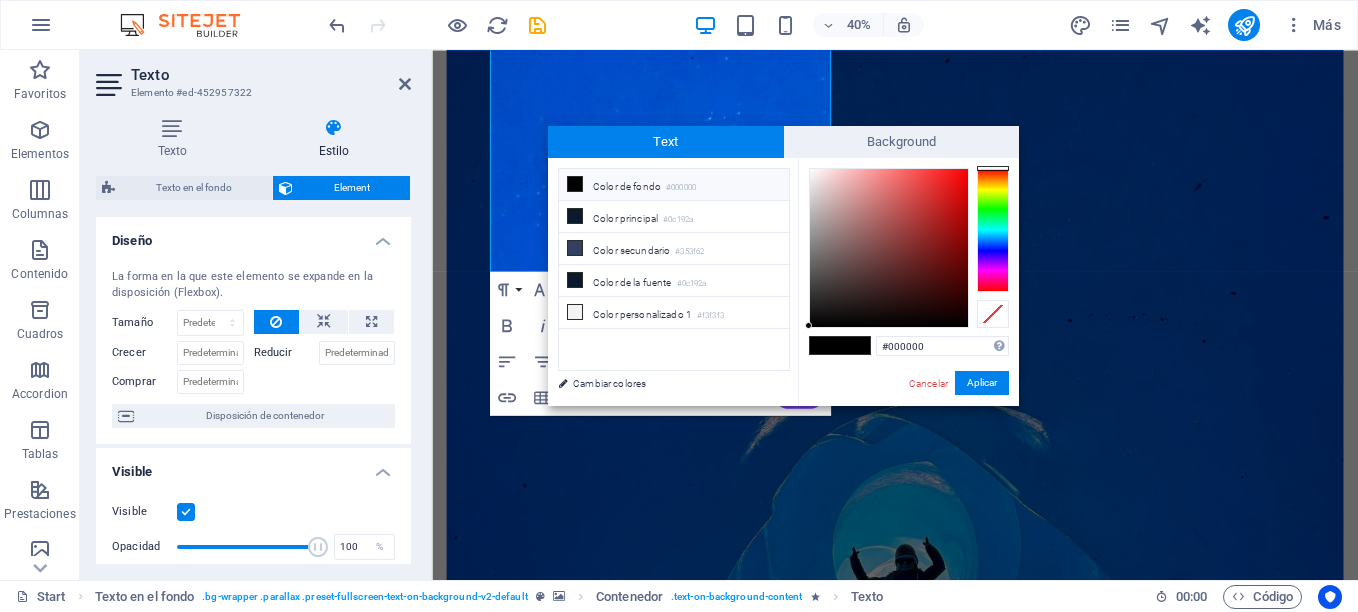scroll, scrollTop: 17455, scrollLeft: 0, axis: vertical 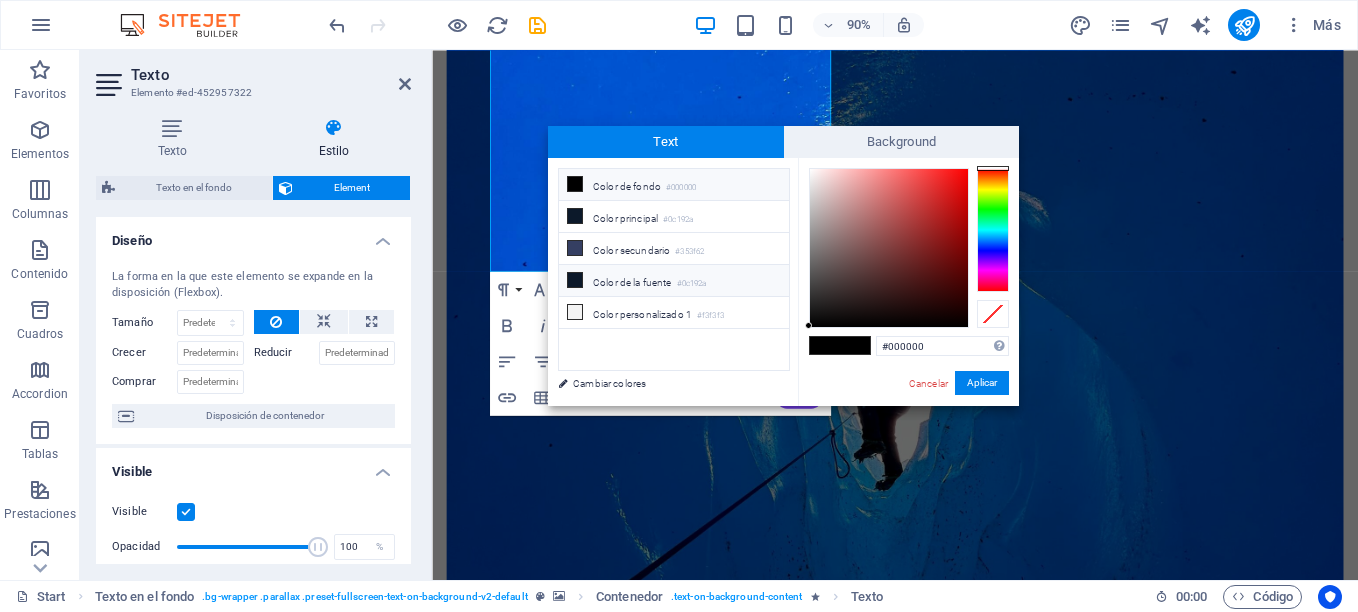 click on "Color de la fuente
#0c192a" at bounding box center (674, 281) 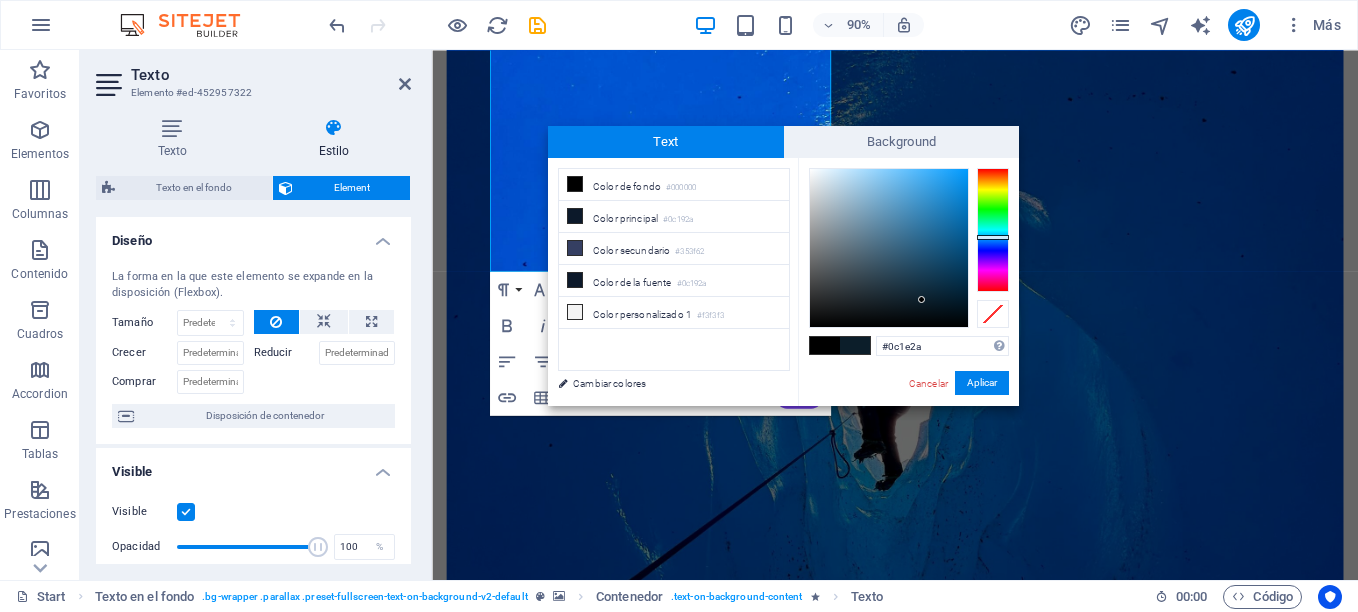 drag, startPoint x: 998, startPoint y: 240, endPoint x: 977, endPoint y: 237, distance: 21.213203 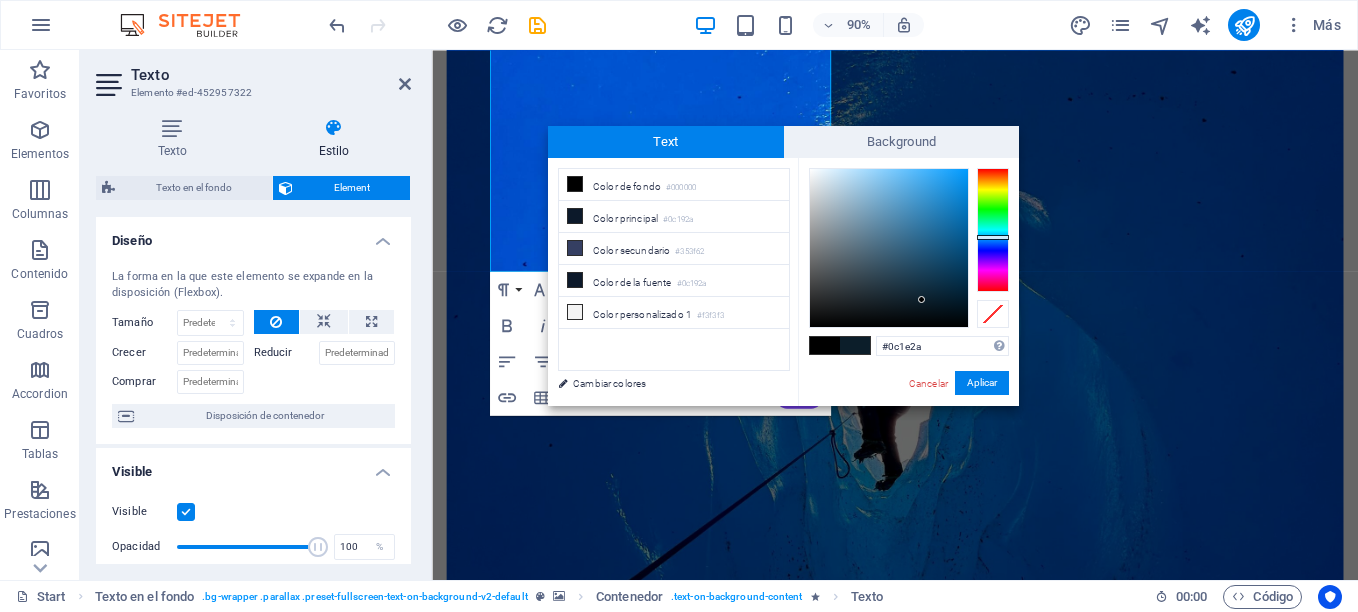 click at bounding box center [993, 237] 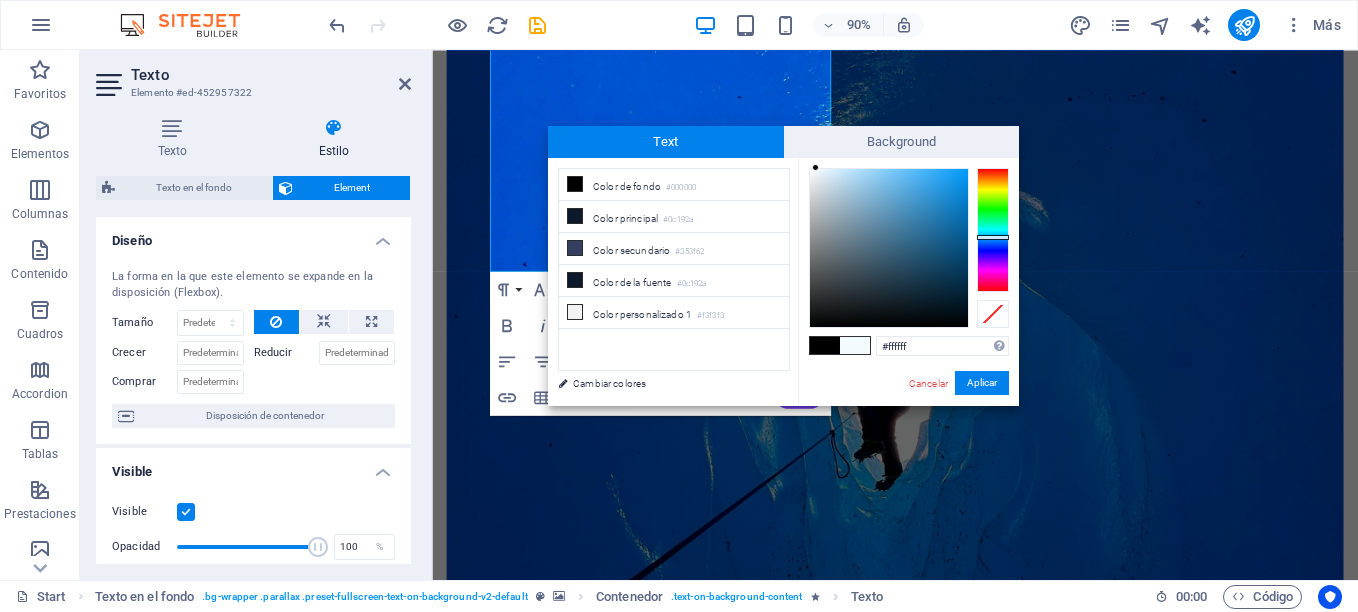 drag, startPoint x: 915, startPoint y: 293, endPoint x: 804, endPoint y: 158, distance: 174.77414 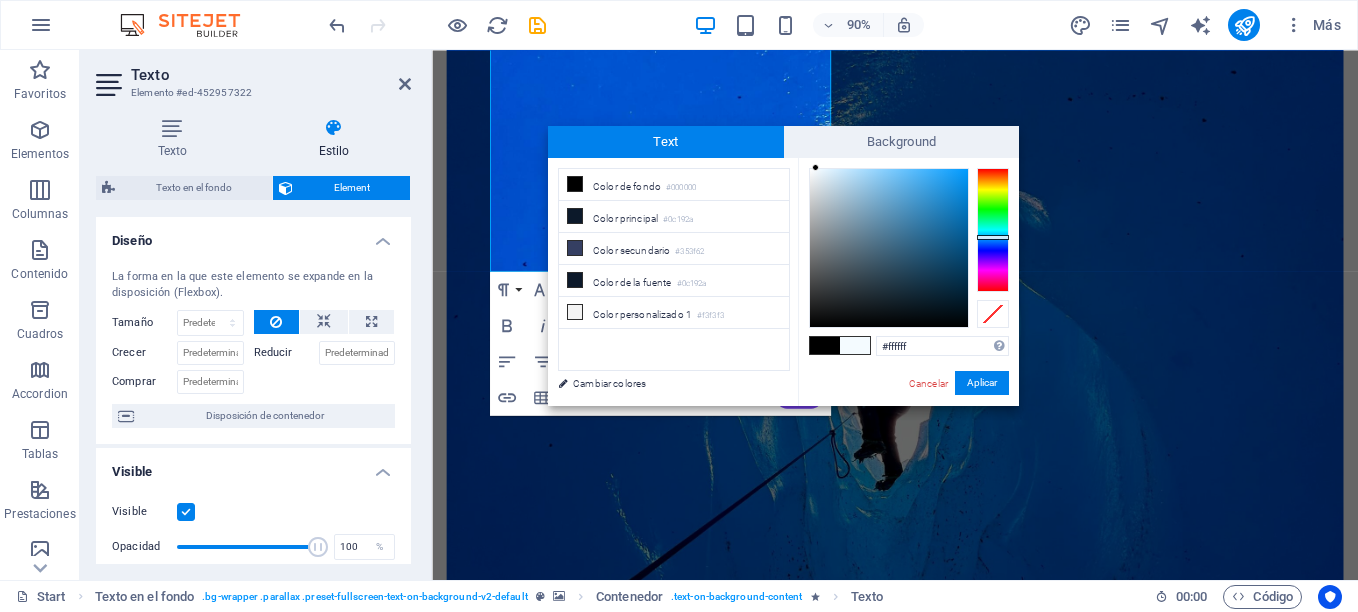 click on "#ffffff Formatos soportados #0852ed rgb(8, 82, 237) rgba(8, 82, 237, 90%) hsv(221,97,93) hsl(221, 93%, 48%) Cancelar Aplicar" at bounding box center [908, 427] 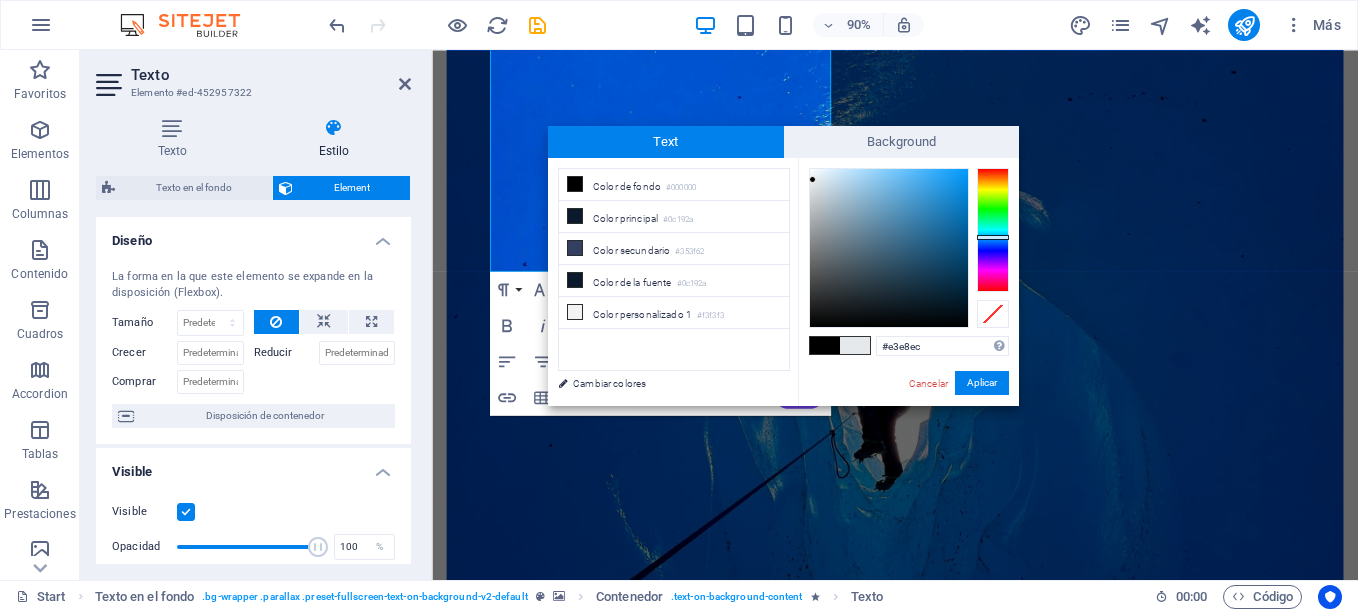 click at bounding box center (812, 179) 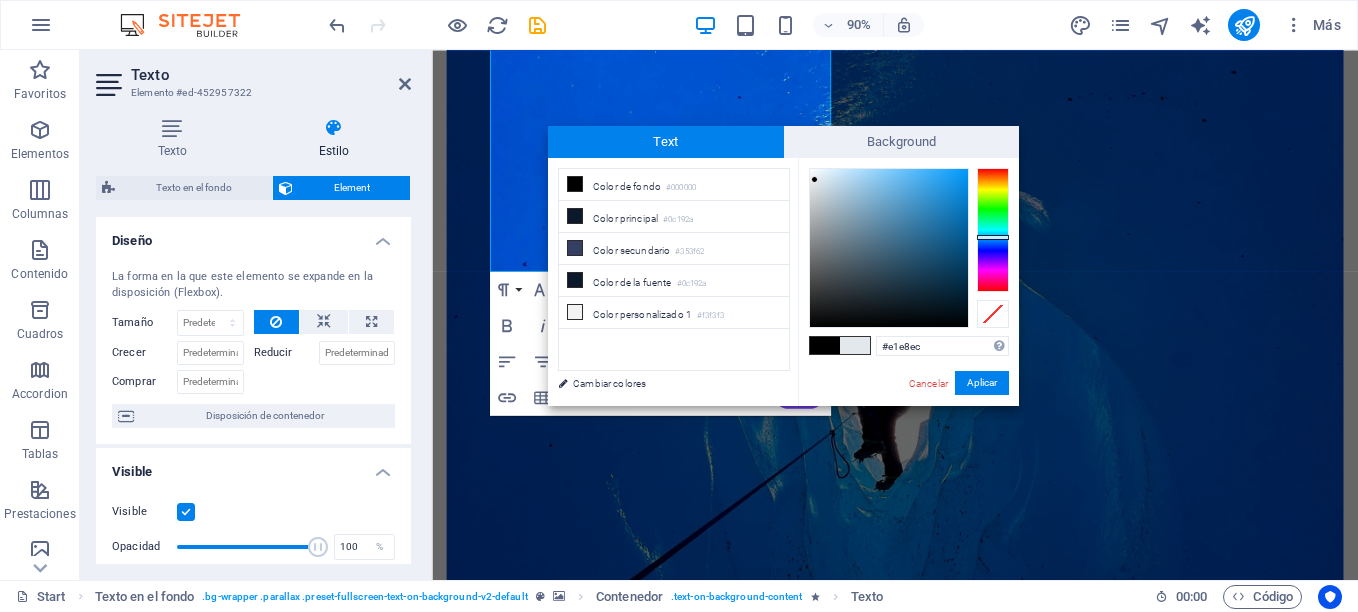 click at bounding box center [814, 179] 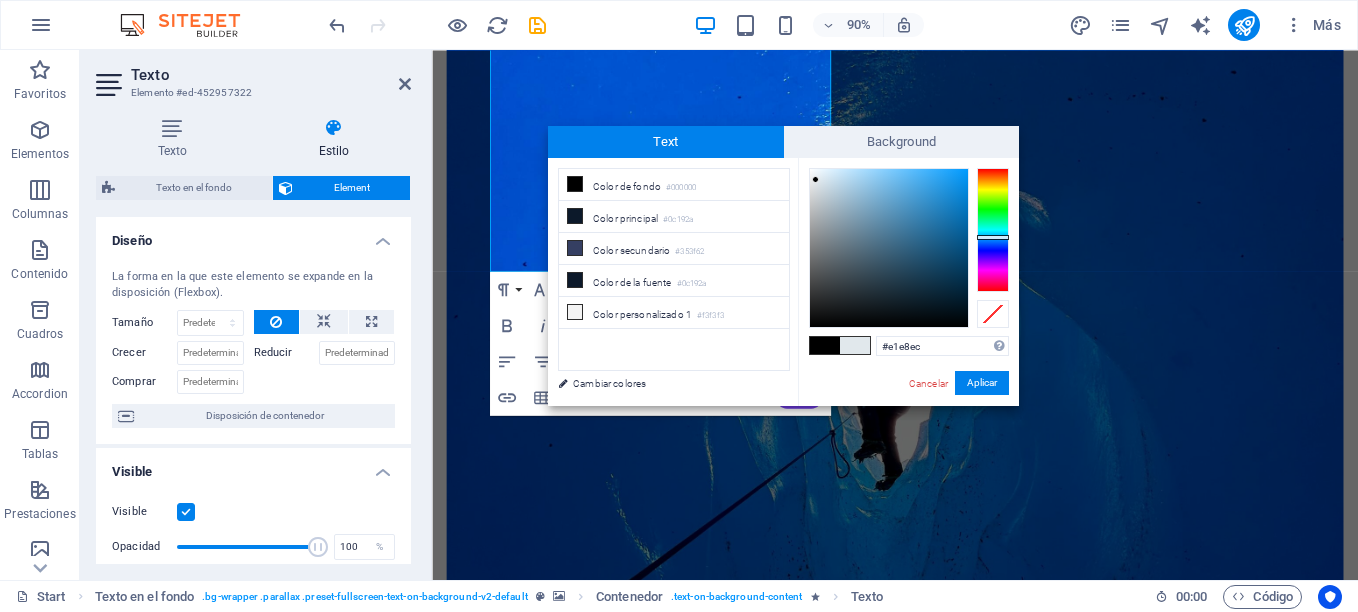 click at bounding box center (815, 179) 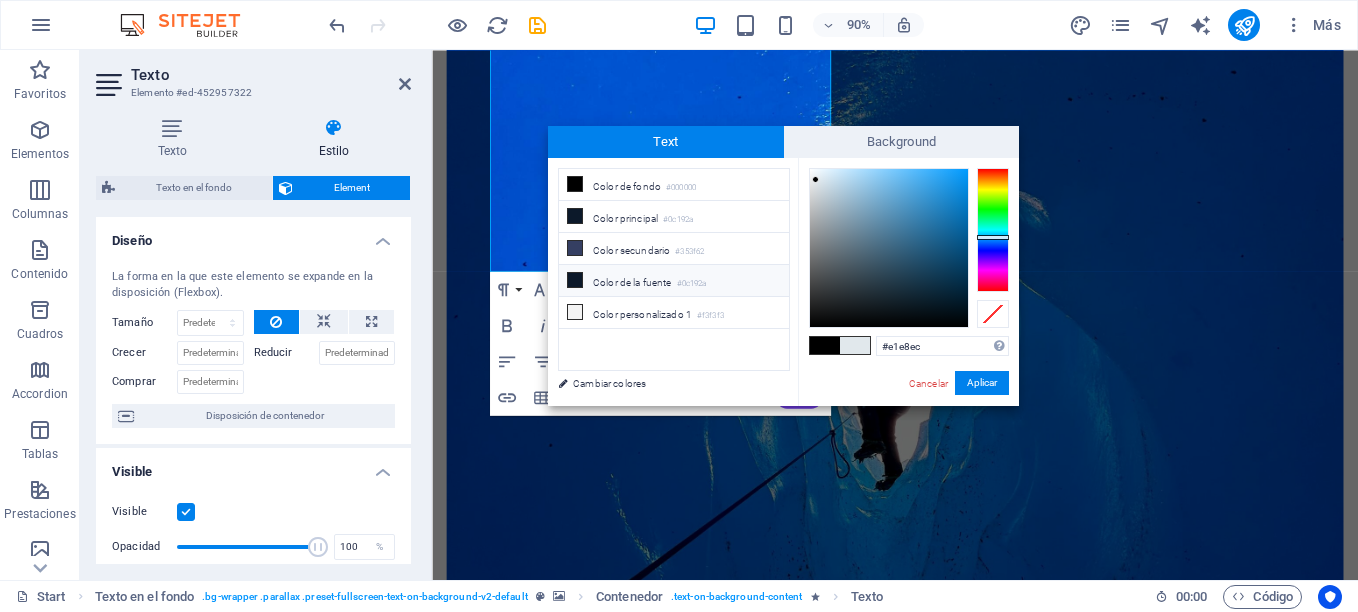 click on "Color de la fuente
#0c192a" at bounding box center [674, 281] 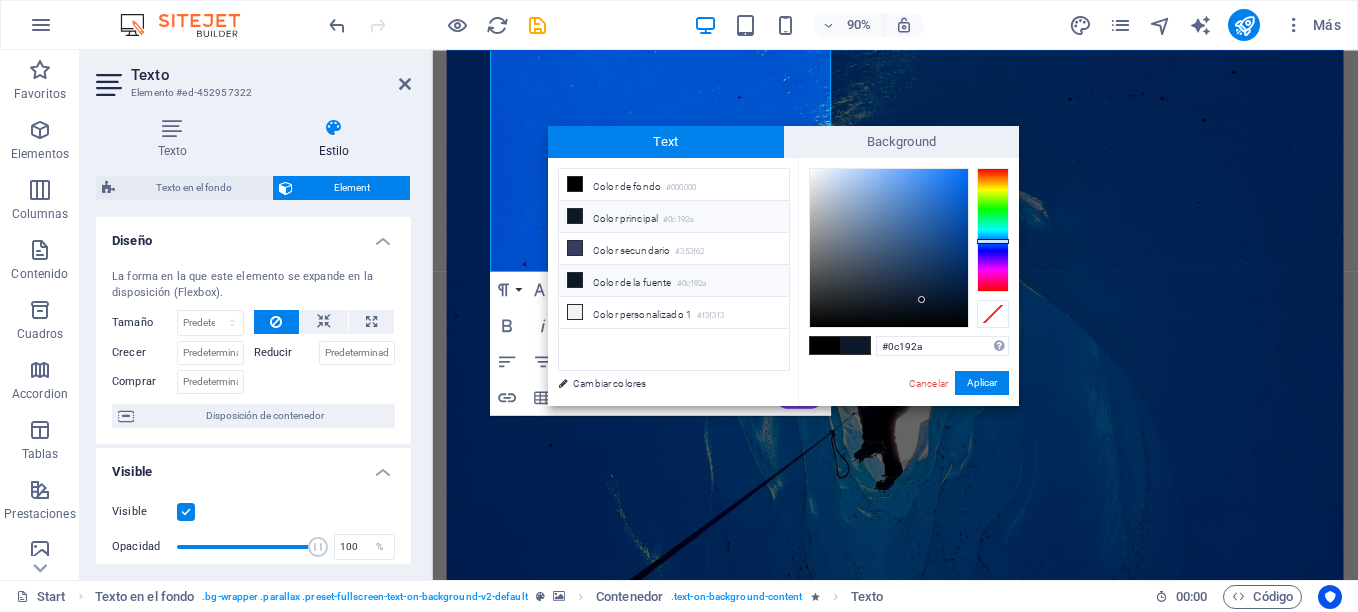 click on "Color de la fuente
#0c192a" at bounding box center (674, 281) 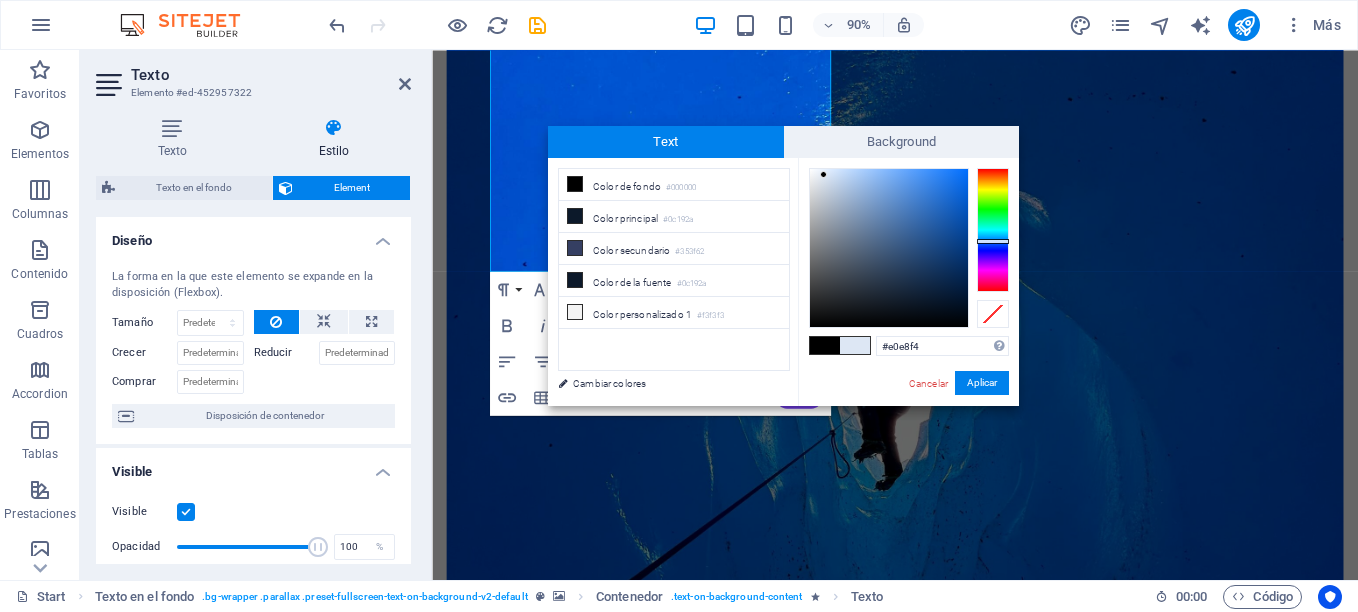 type on "#e1e9f4" 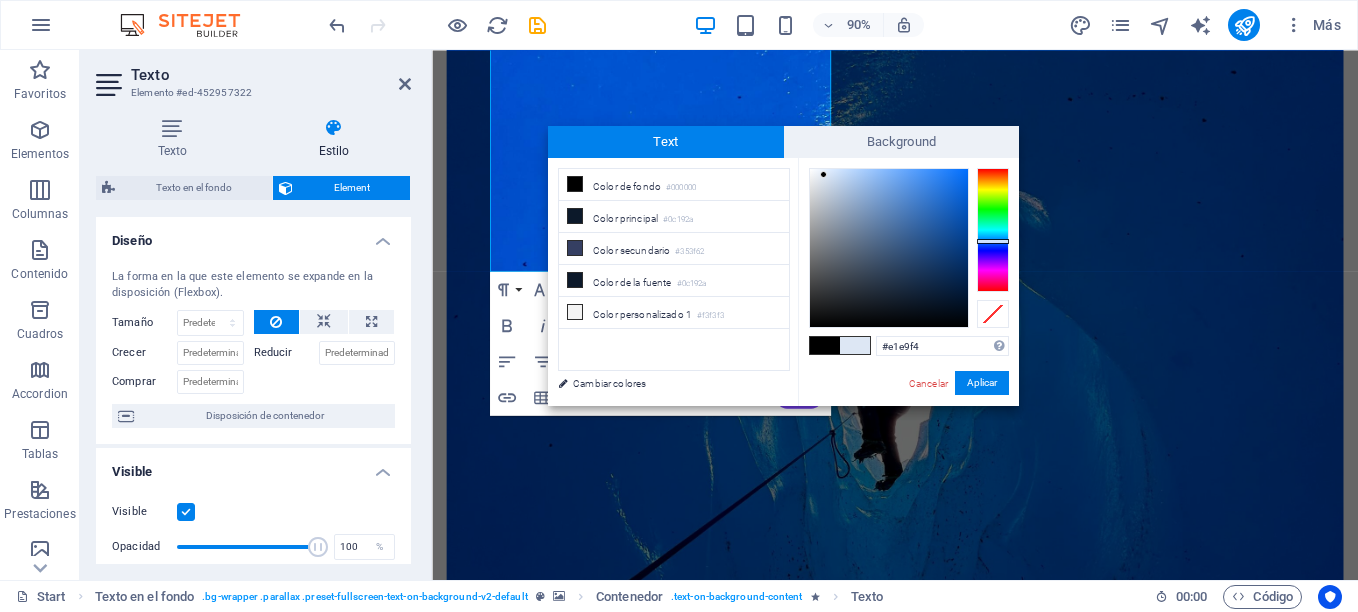 drag, startPoint x: 918, startPoint y: 296, endPoint x: 821, endPoint y: 175, distance: 155.08063 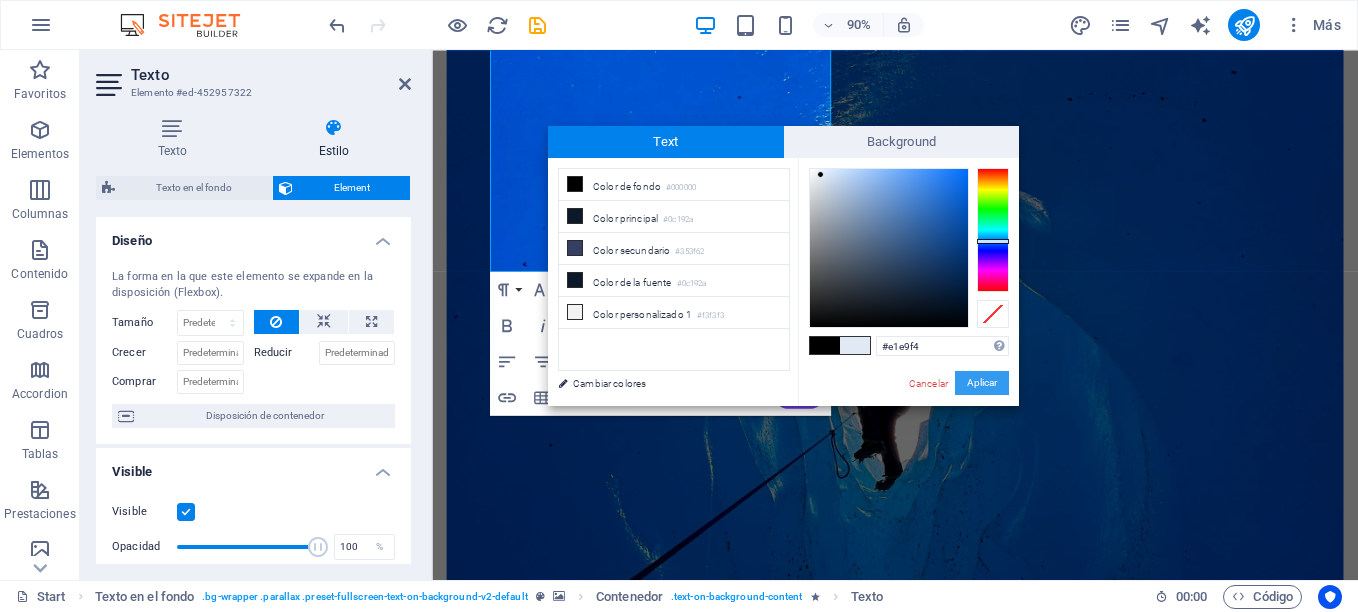 click on "Aplicar" at bounding box center (982, 383) 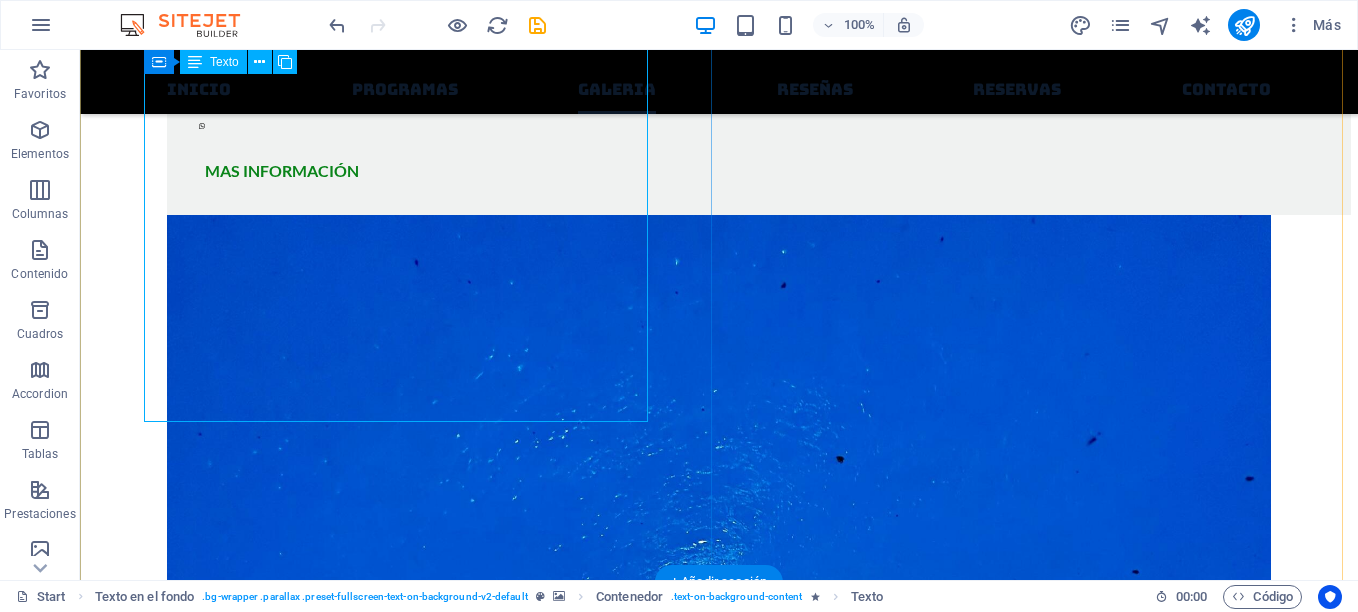 scroll, scrollTop: 18359, scrollLeft: 0, axis: vertical 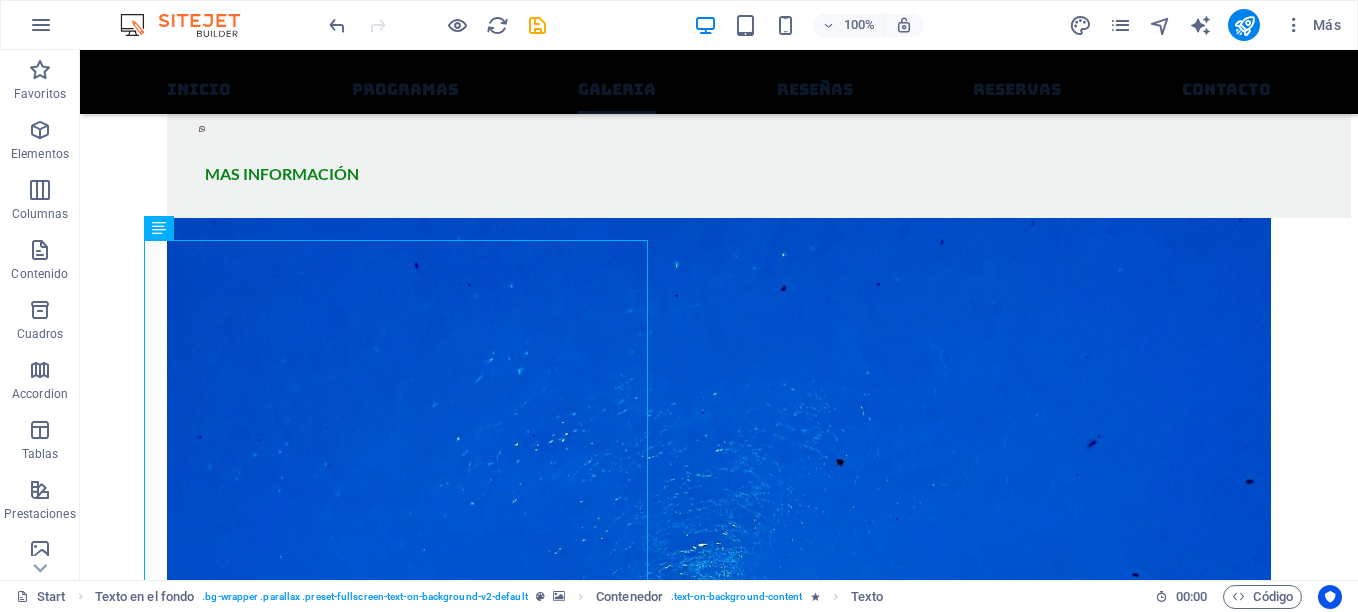 click at bounding box center [719, 11230] 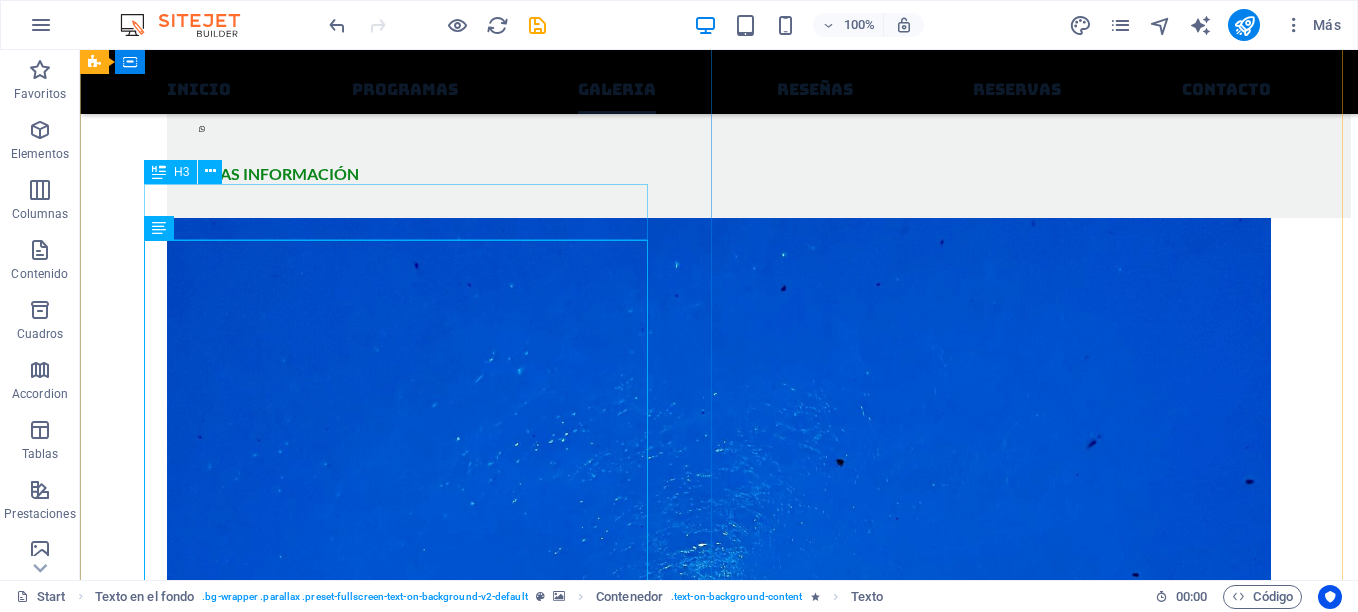 click on "Quienes somos Con más de 20 años de experiencia en el rubro Samtours es una Agencia Certificada por [PERSON_NAME].   (Ver Registro Sernatur)   [PERSON_NAME] se ha desempeñado como guía de turismo y agente en empresas como ADS Mundo, Turistour, Travel Art en [GEOGRAPHIC_DATA], [GEOGRAPHIC_DATA] y otros rincones del país. Ha podido nutrirse de mucha  experiencia en diversos lugares del mundo como [GEOGRAPHIC_DATA][PERSON_NAME], [GEOGRAPHIC_DATA], [GEOGRAPHIC_DATA], [GEOGRAPHIC_DATA], [GEOGRAPHIC_DATA], [GEOGRAPHIC_DATA], [GEOGRAPHIC_DATA], [GEOGRAPHIC_DATA], [GEOGRAPHIC_DATA], [GEOGRAPHIC_DATA], [GEOGRAPHIC_DATA], [GEOGRAPHIC_DATA] y [GEOGRAPHIC_DATA]. Habla Español, Portugués e Inglés fuido.  Ubicados en [GEOGRAPHIC_DATA], el corazón de la Carretera Austral, Samtours te ayuda en todo lo que necesitas para disfrutar de tu viaje en la [GEOGRAPHIC_DATA]. ¡Viaja con nosotros!" at bounding box center [719, 11872] 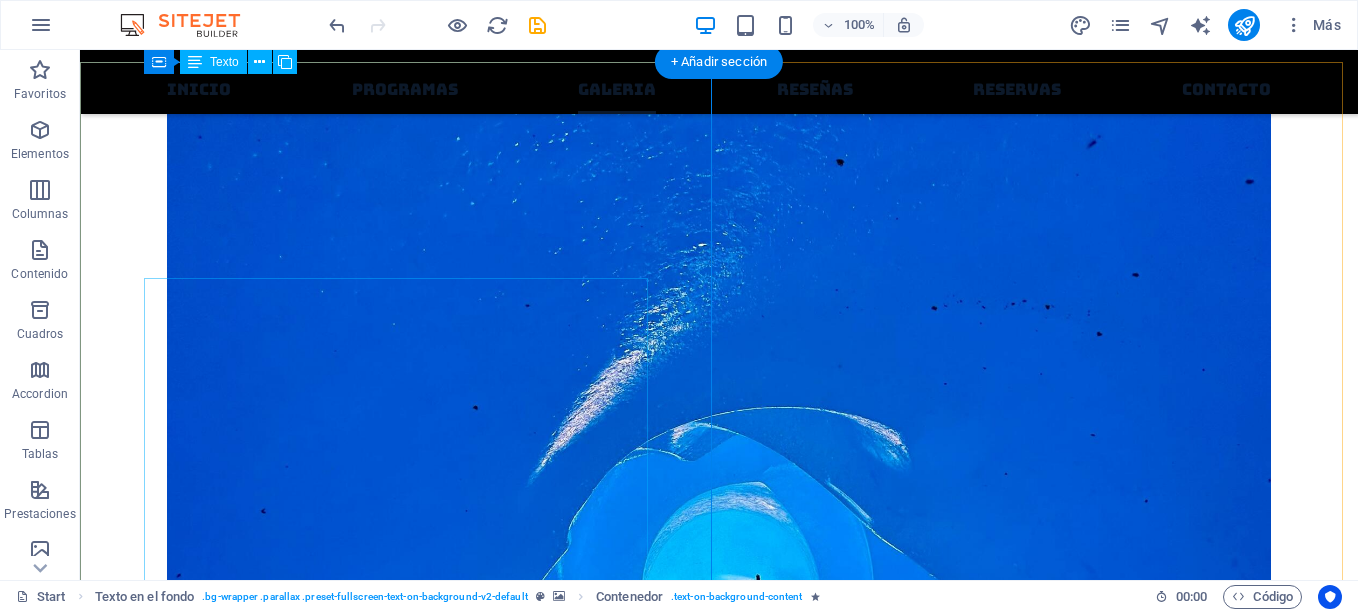 scroll, scrollTop: 18159, scrollLeft: 0, axis: vertical 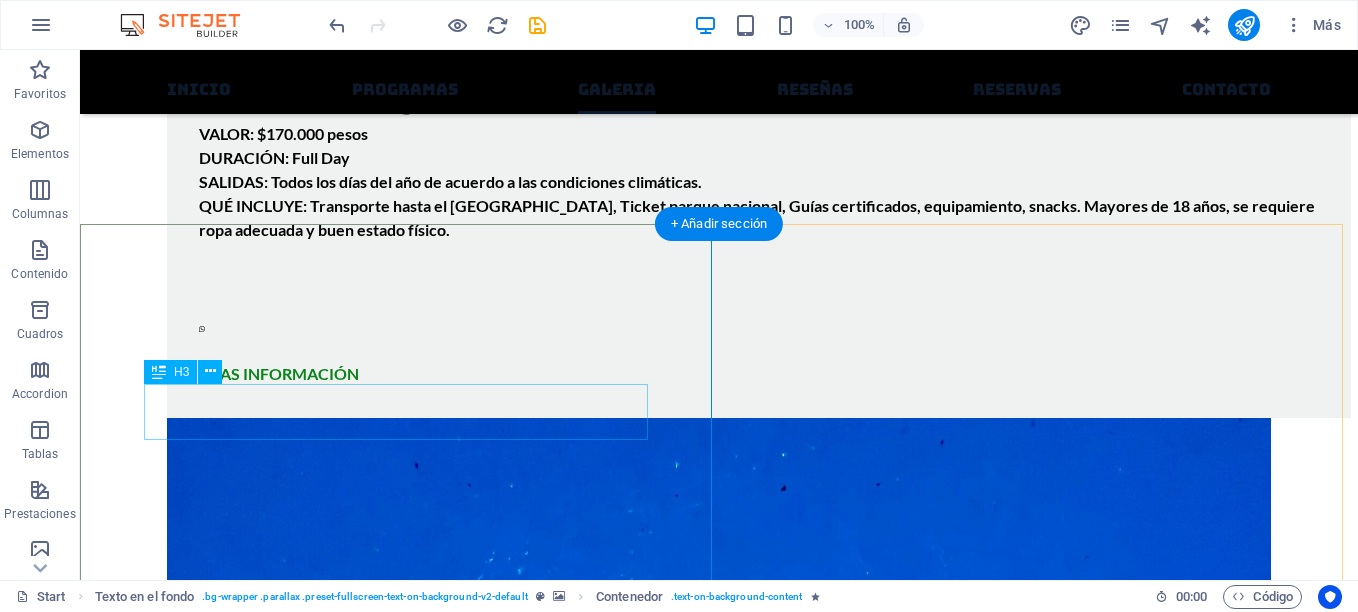click on "Quienes somos" at bounding box center [719, 11928] 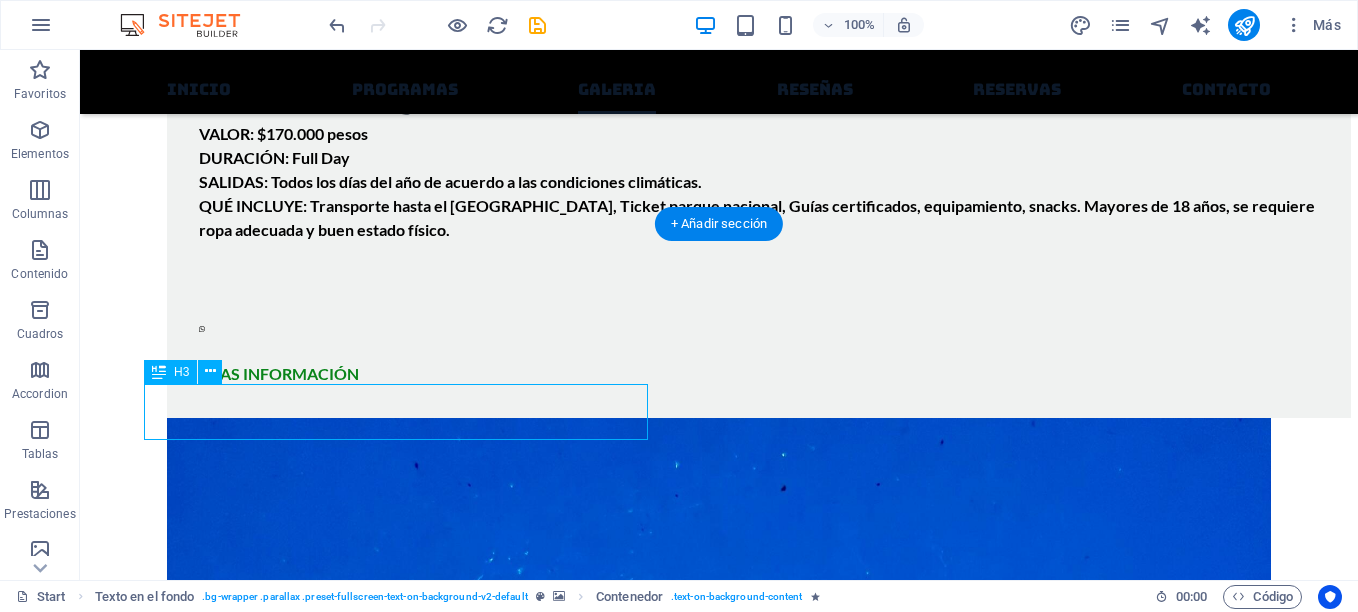 click on "Quienes somos" at bounding box center [719, 11928] 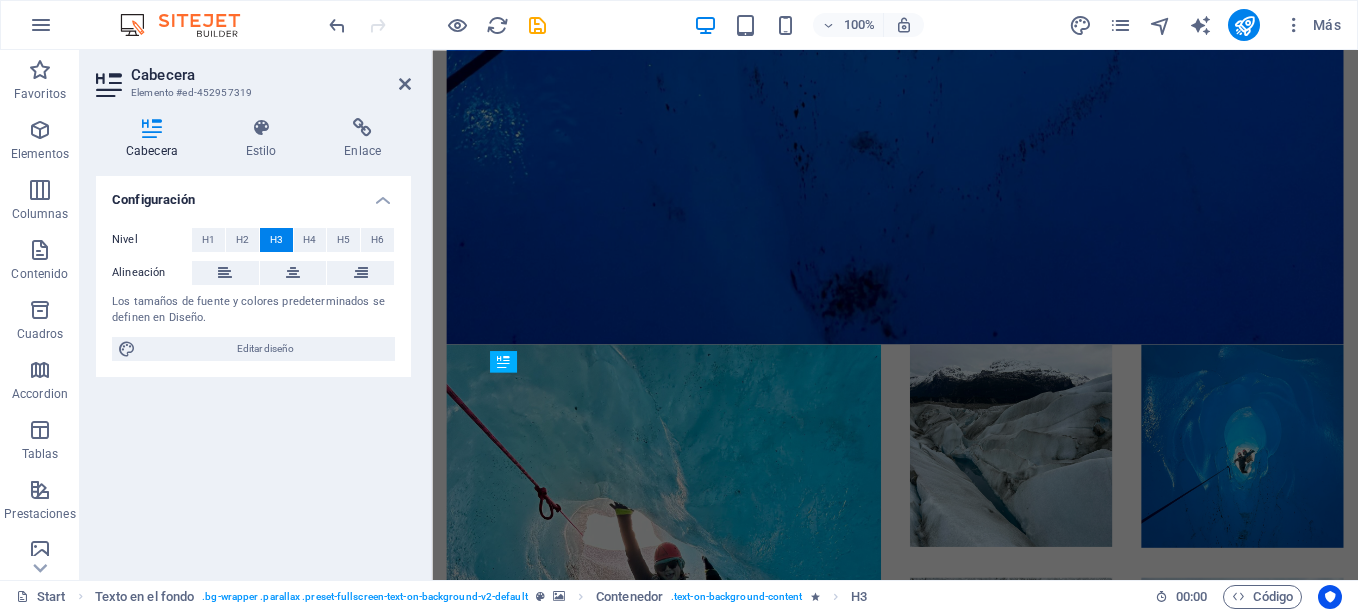 scroll, scrollTop: 16831, scrollLeft: 0, axis: vertical 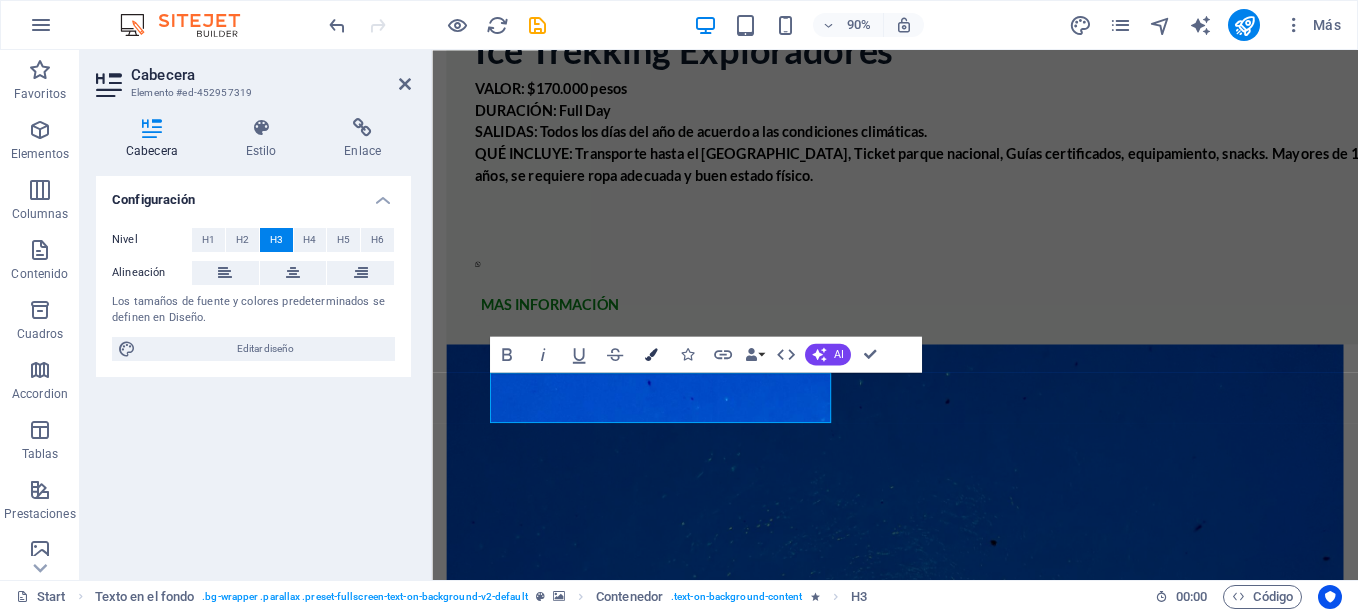 click at bounding box center [650, 354] 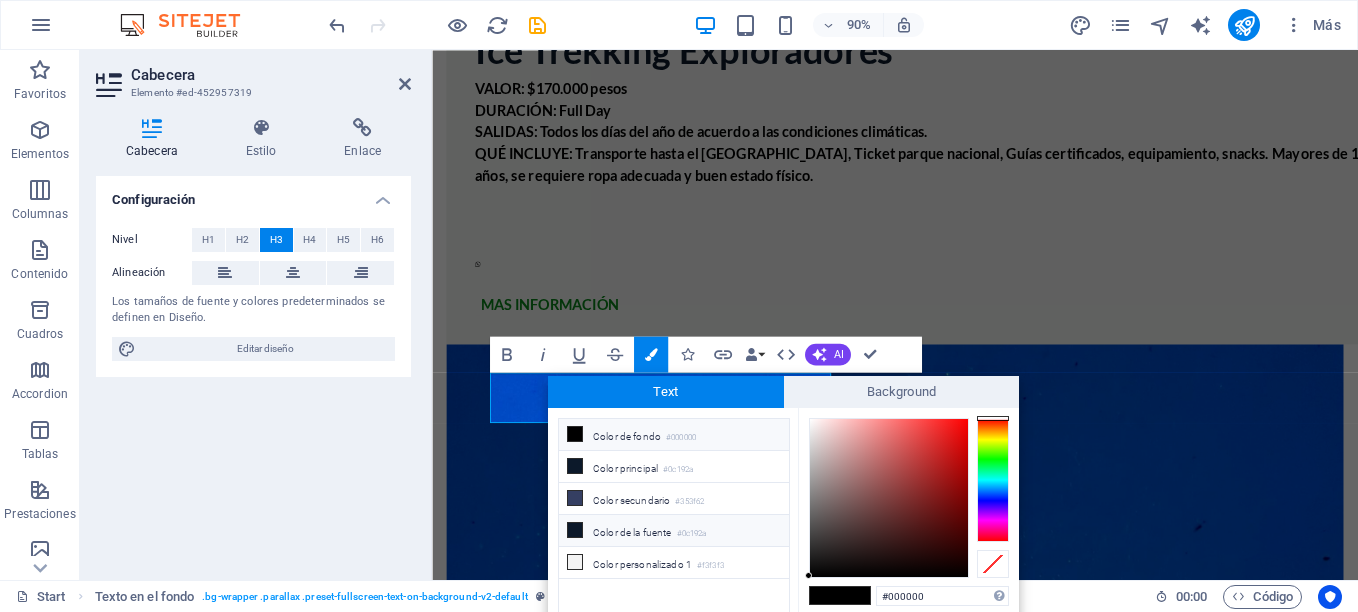 click on "Color de la fuente
#0c192a" at bounding box center (674, 531) 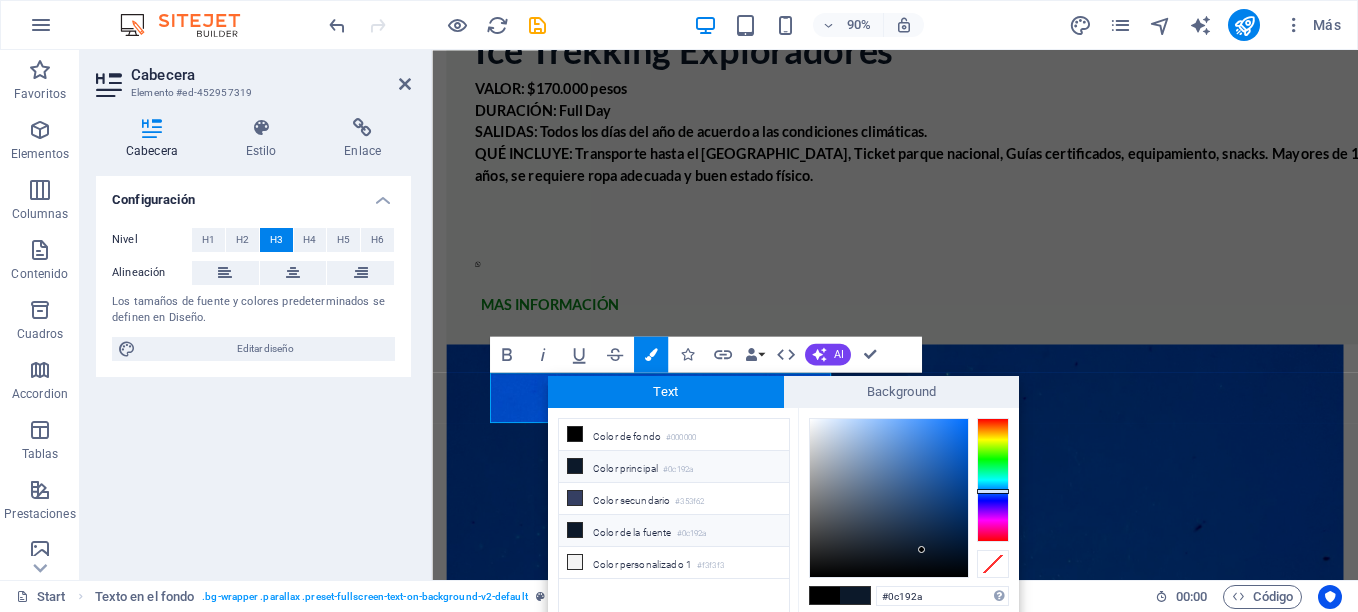 click on "Color de la fuente
#0c192a" at bounding box center (674, 531) 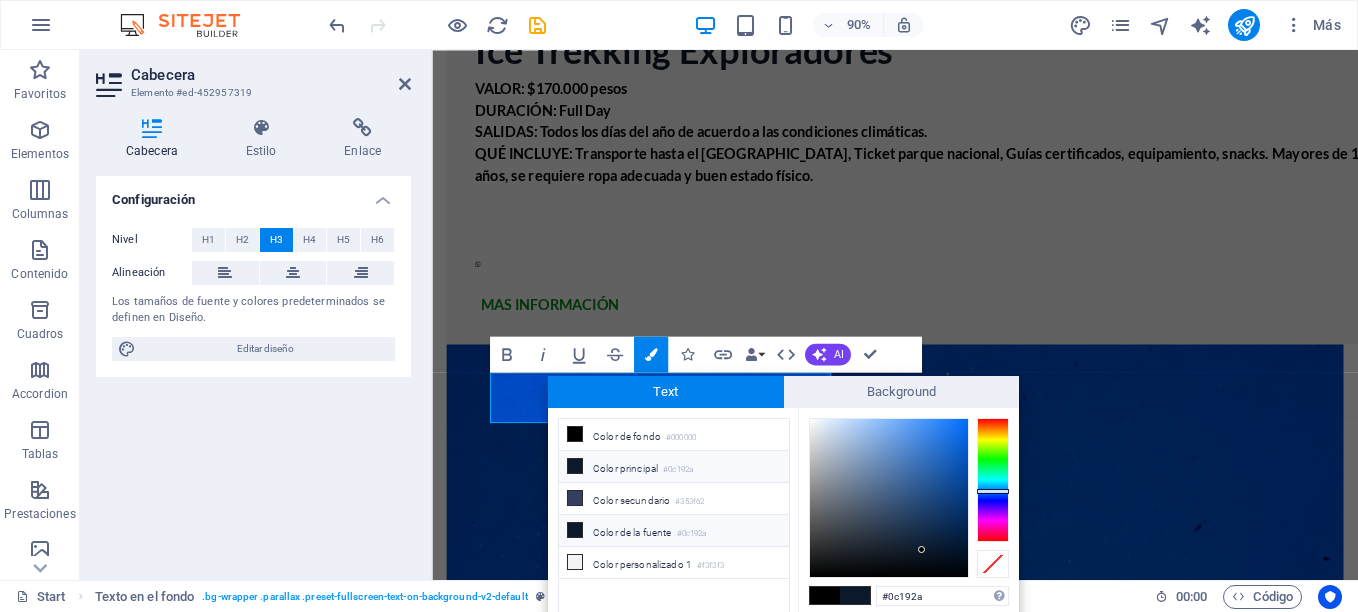 click on "Color de la fuente
#0c192a" at bounding box center [674, 531] 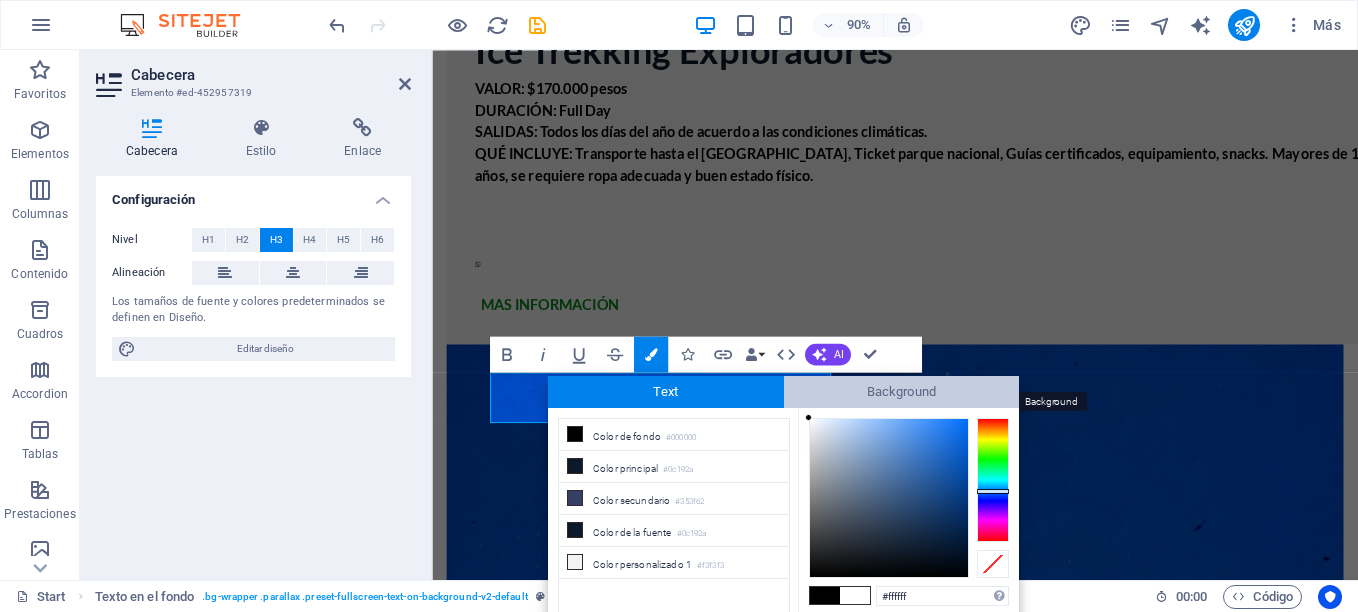 drag, startPoint x: 922, startPoint y: 548, endPoint x: 805, endPoint y: 387, distance: 199.02261 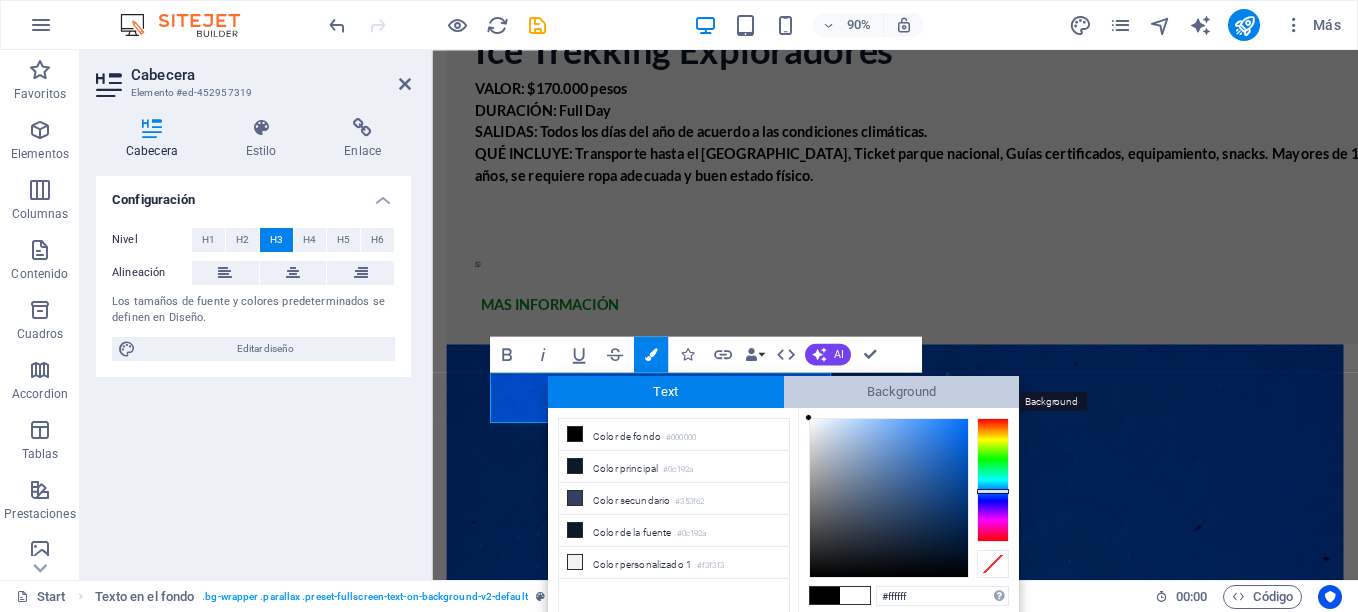 click on "Text
Background
less
Color de fondo
#000000
Color principal
#0c192a
Color secundario
Cambiar colores #ffffff" at bounding box center [783, 516] 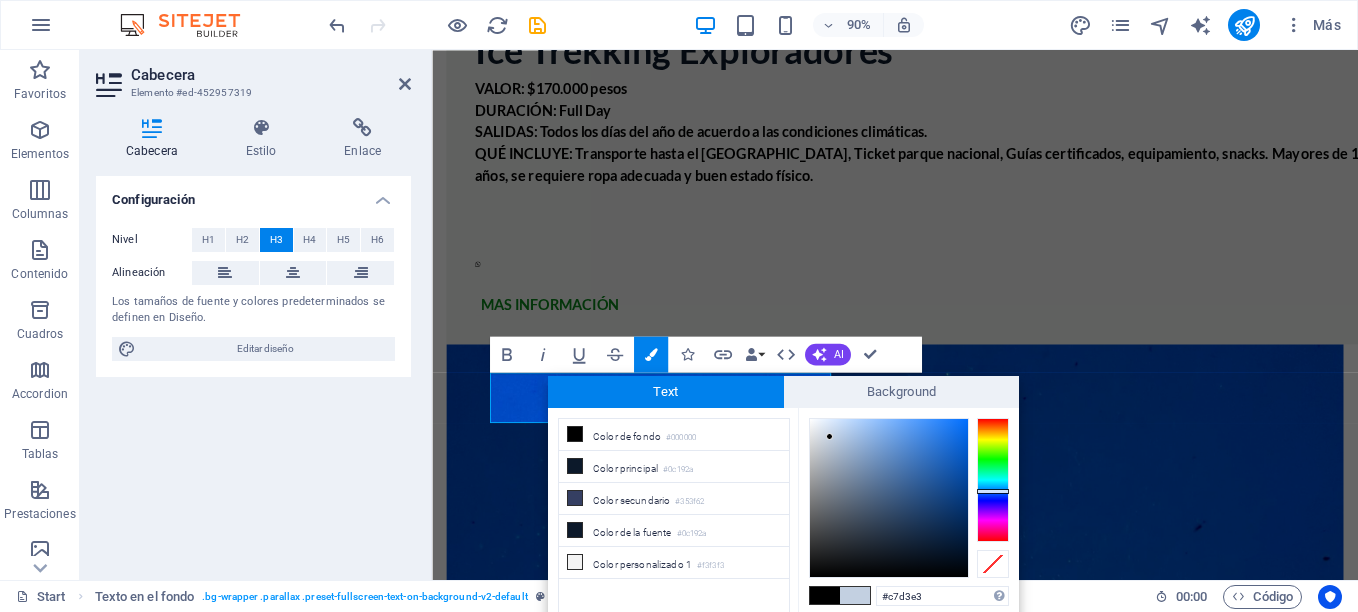 type on "#c6d2e3" 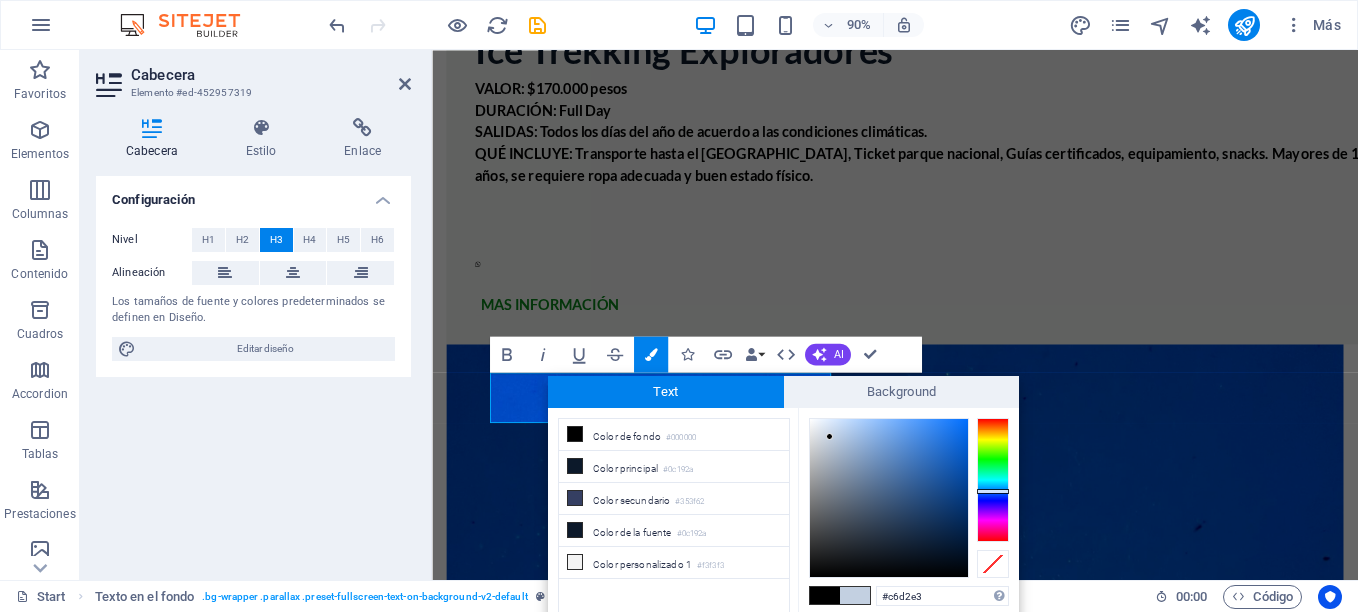 click at bounding box center [829, 436] 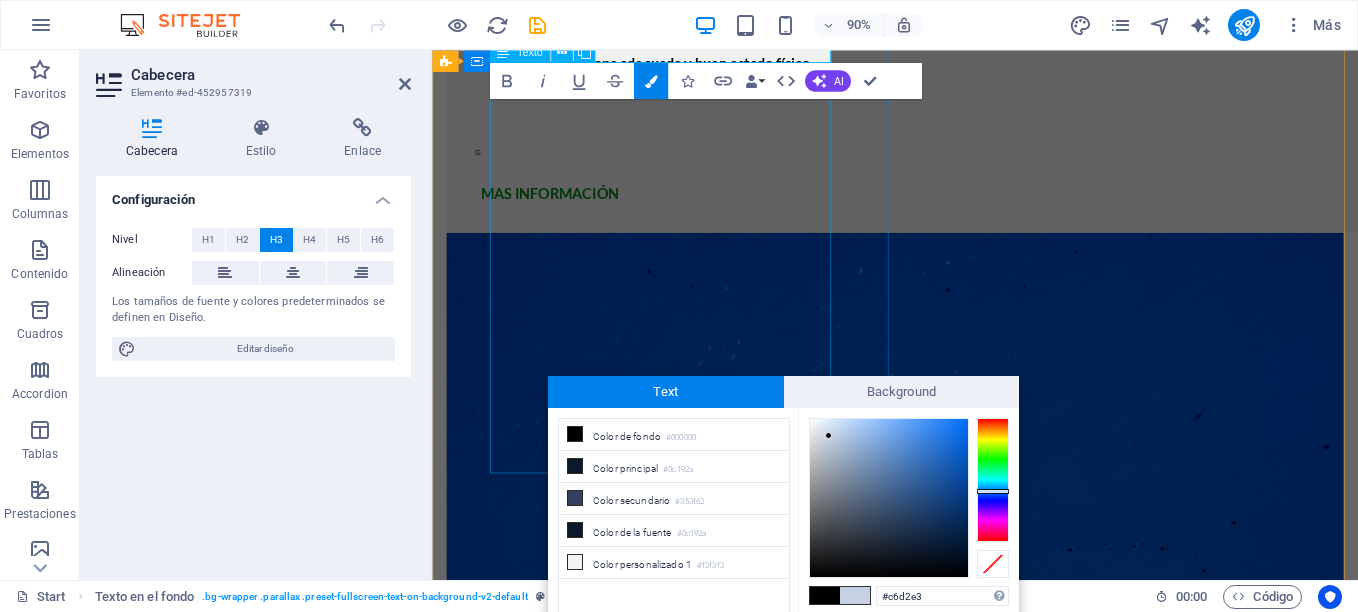 scroll, scrollTop: 17031, scrollLeft: 0, axis: vertical 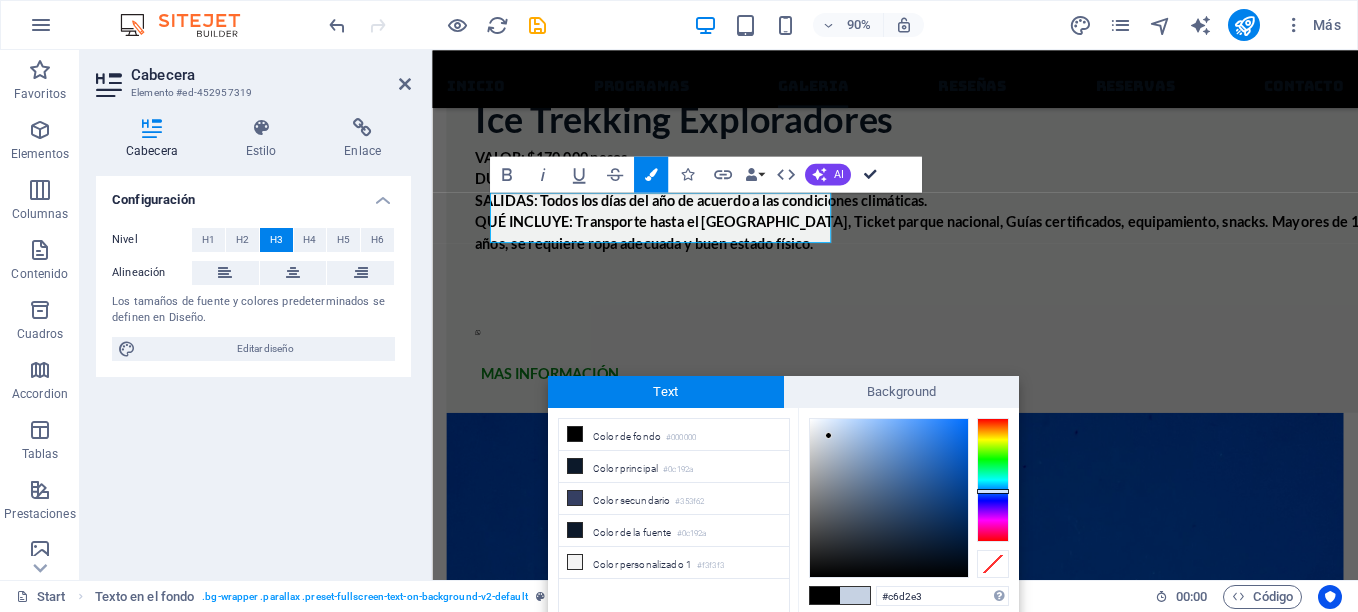 drag, startPoint x: 865, startPoint y: 170, endPoint x: 775, endPoint y: 126, distance: 100.17984 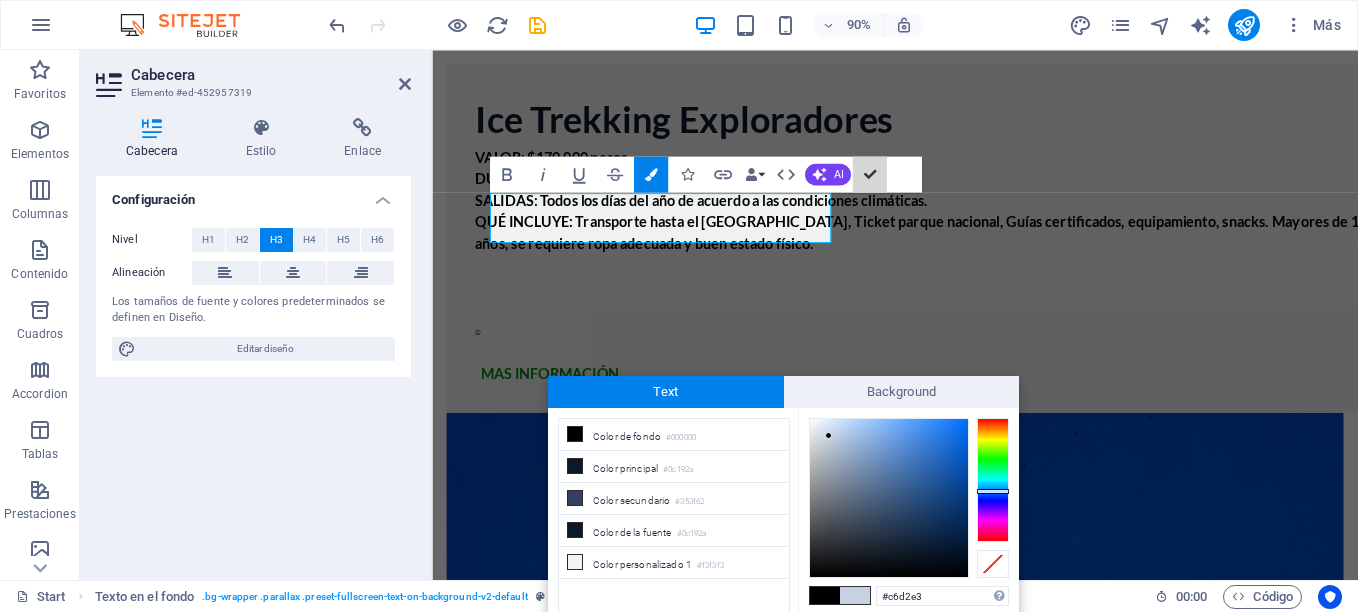 scroll, scrollTop: 18256, scrollLeft: 0, axis: vertical 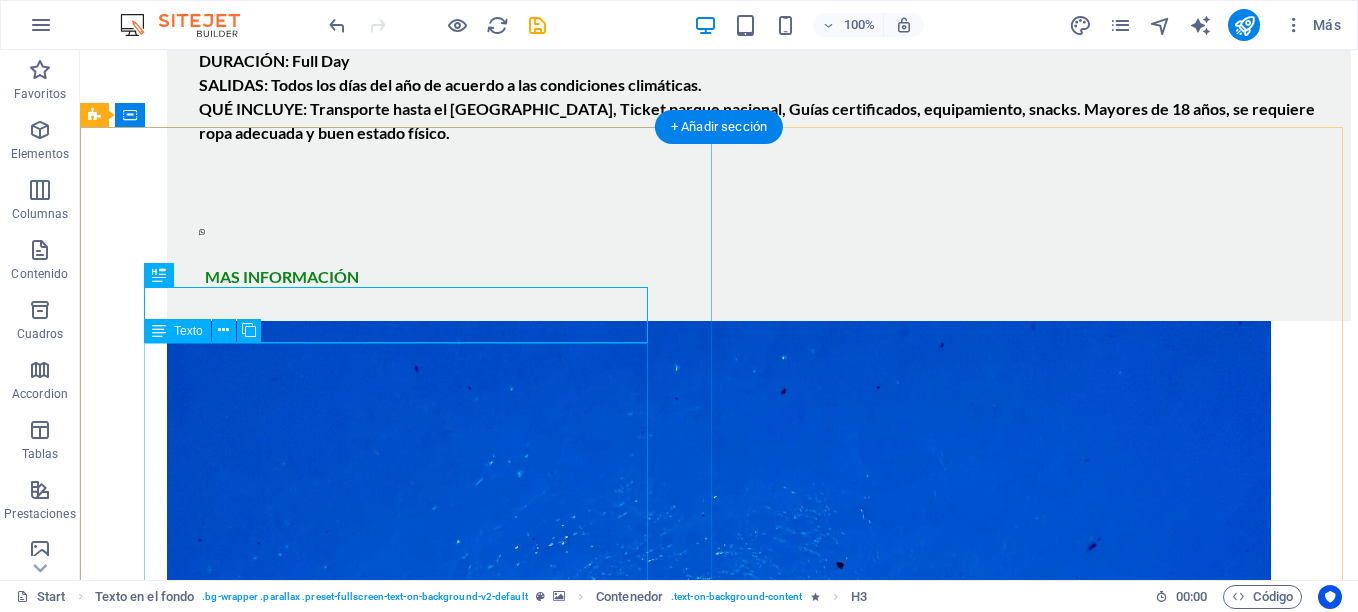 click on "Con más de 20 años de experiencia en el rubro Samtours es una Agencia Certificada por [PERSON_NAME].   (Ver Registro Sernatur)   [PERSON_NAME] se ha desempeñado como guía de turismo y agente en empresas como ADS Mundo, Turistour, Travel Art en [GEOGRAPHIC_DATA], [GEOGRAPHIC_DATA] y otros rincones del país. Ha podido nutrirse de mucha  experiencia en diversos lugares del mundo como [GEOGRAPHIC_DATA][PERSON_NAME], [GEOGRAPHIC_DATA], [GEOGRAPHIC_DATA], [GEOGRAPHIC_DATA], [GEOGRAPHIC_DATA], [GEOGRAPHIC_DATA], [GEOGRAPHIC_DATA], [GEOGRAPHIC_DATA], [GEOGRAPHIC_DATA], [GEOGRAPHIC_DATA], [GEOGRAPHIC_DATA], [GEOGRAPHIC_DATA] y [GEOGRAPHIC_DATA]. Habla Español, Portugués e Inglés fuido.  Ubicados en [GEOGRAPHIC_DATA], el corazón de la Carretera Austral, Samtours te ayuda en todo lo que necesitas para disfrutar de tu viaje en la [GEOGRAPHIC_DATA]. ¡Viaja con nosotros!" at bounding box center (719, 12003) 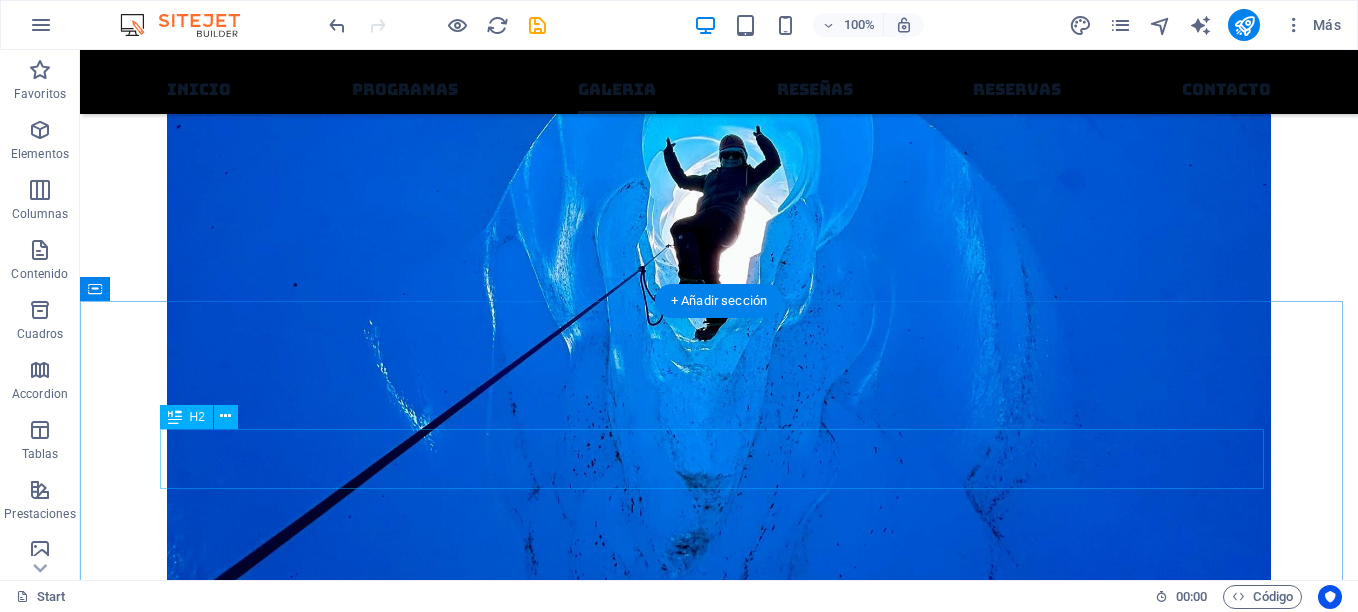 scroll, scrollTop: 18984, scrollLeft: 0, axis: vertical 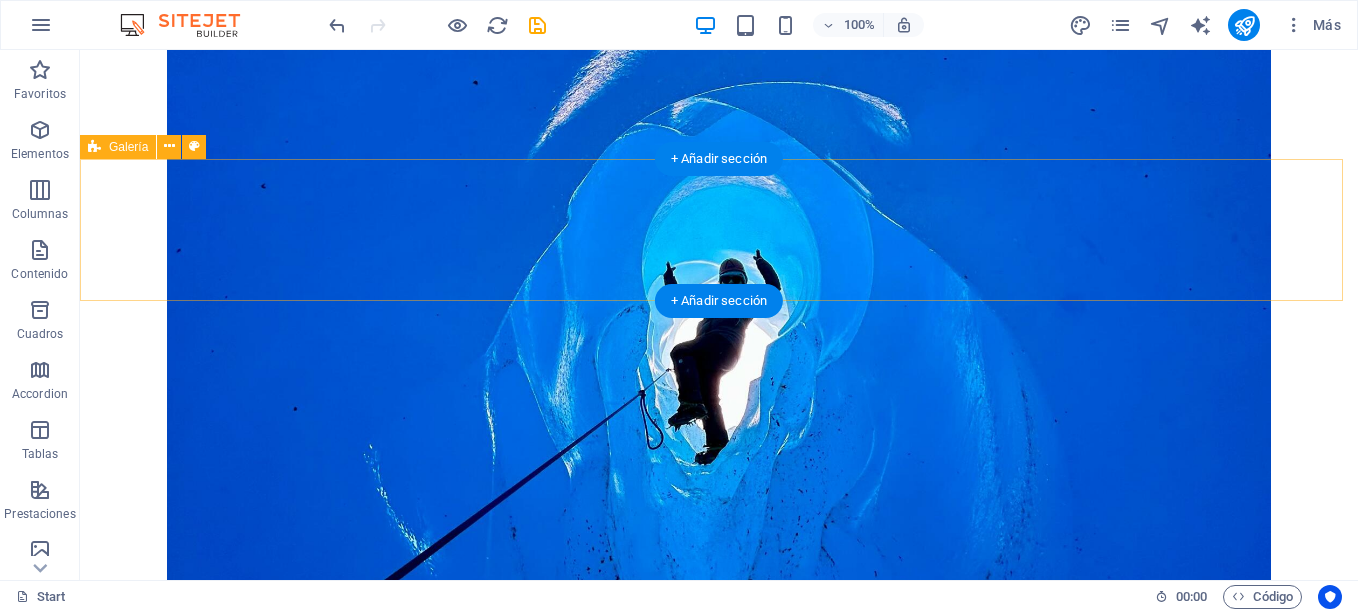 click on "Suelta el contenido aquí o  Añadir elementos  Pegar portapapeles" at bounding box center (719, 11650) 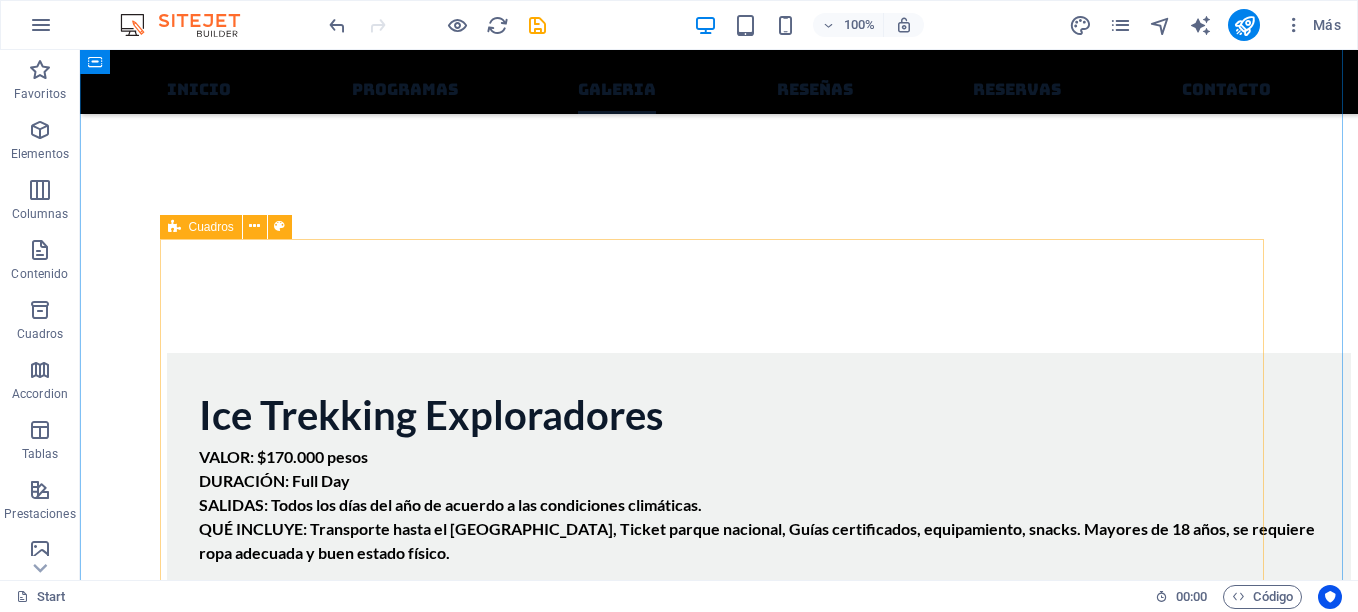 scroll, scrollTop: 17536, scrollLeft: 0, axis: vertical 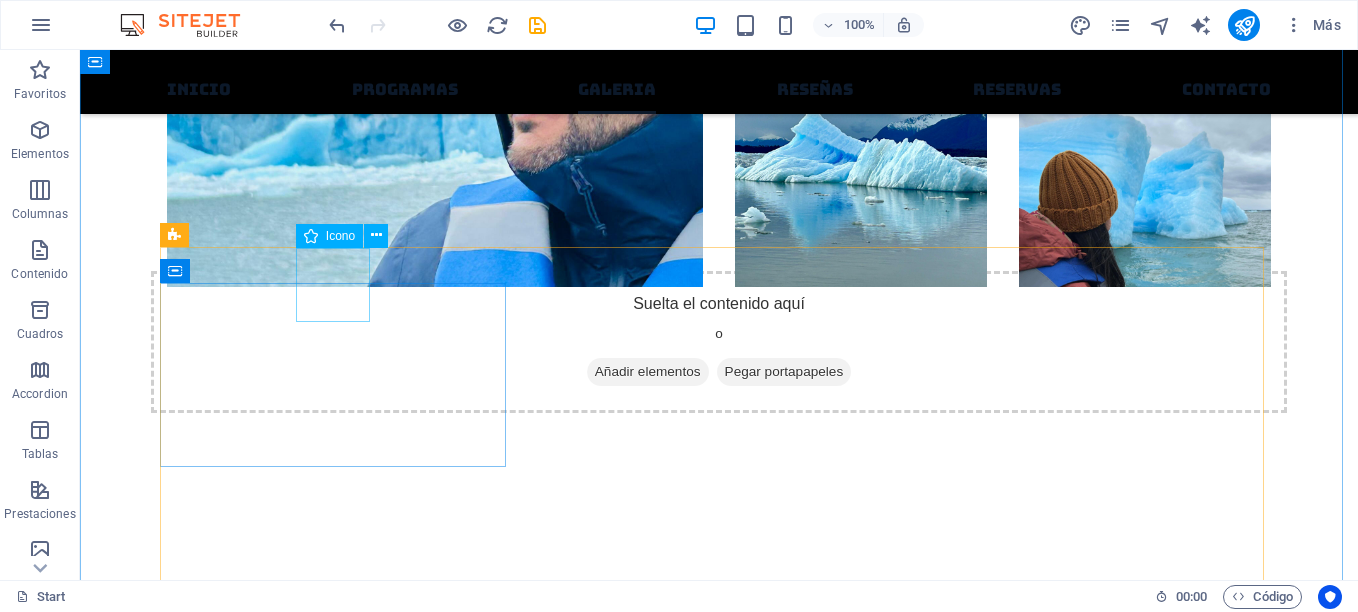 click at bounding box center (340, 10228) 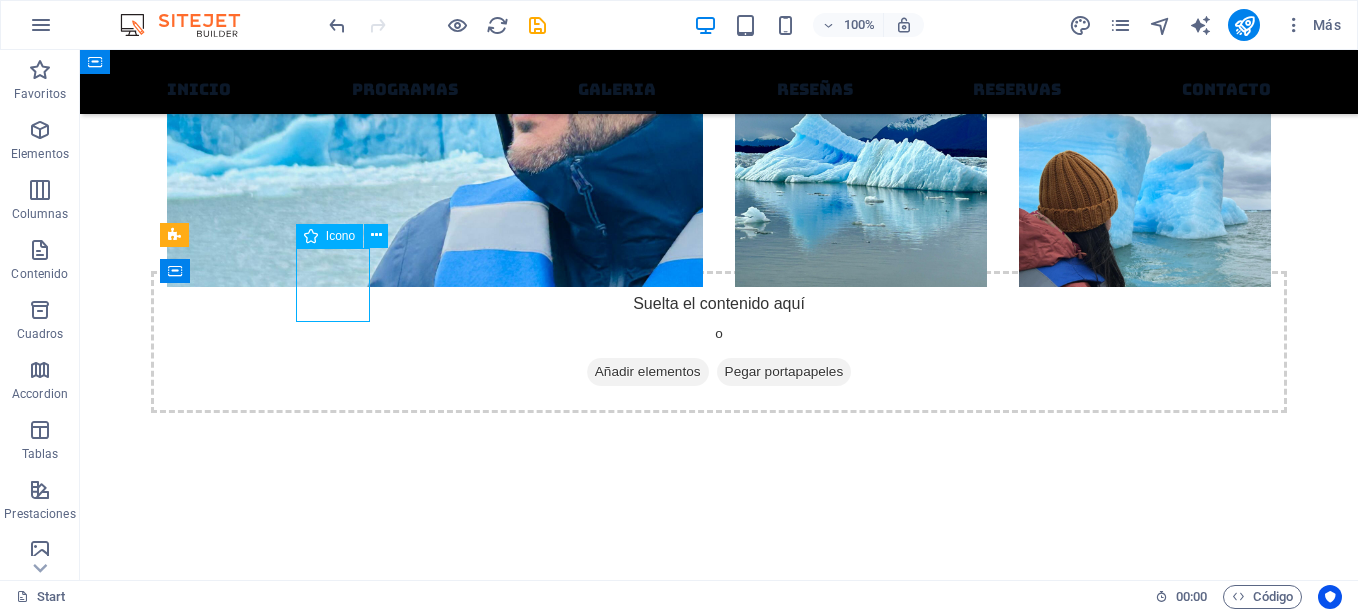 click at bounding box center [340, 10228] 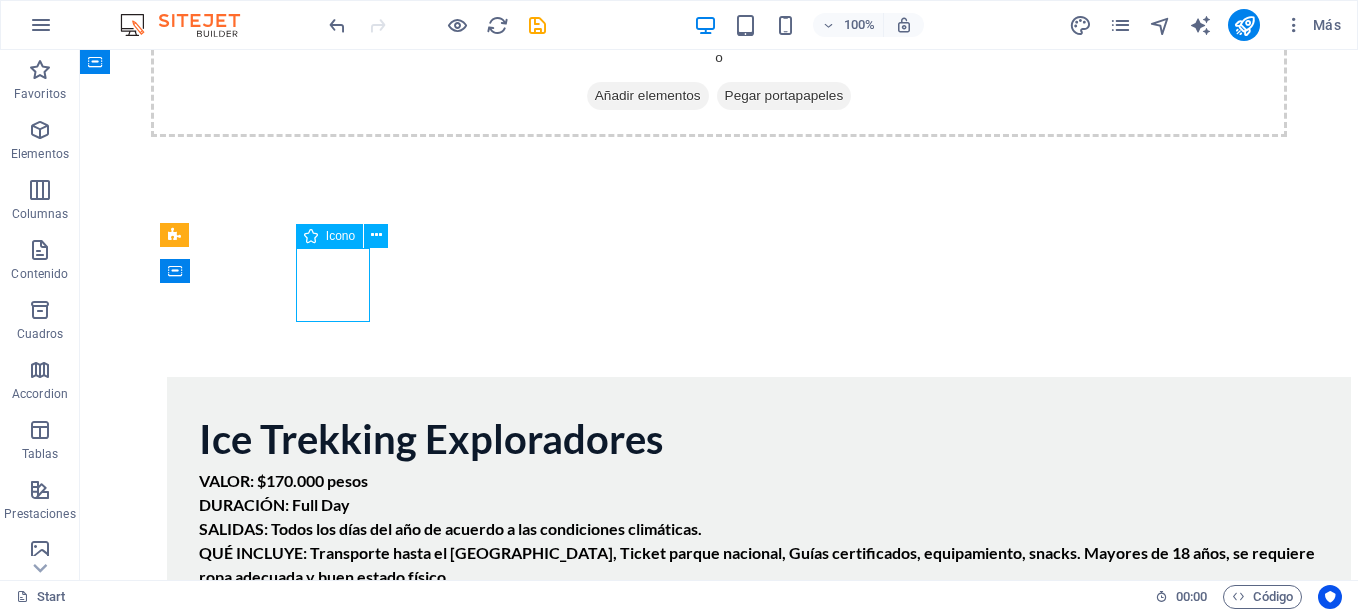 select on "xMidYMid" 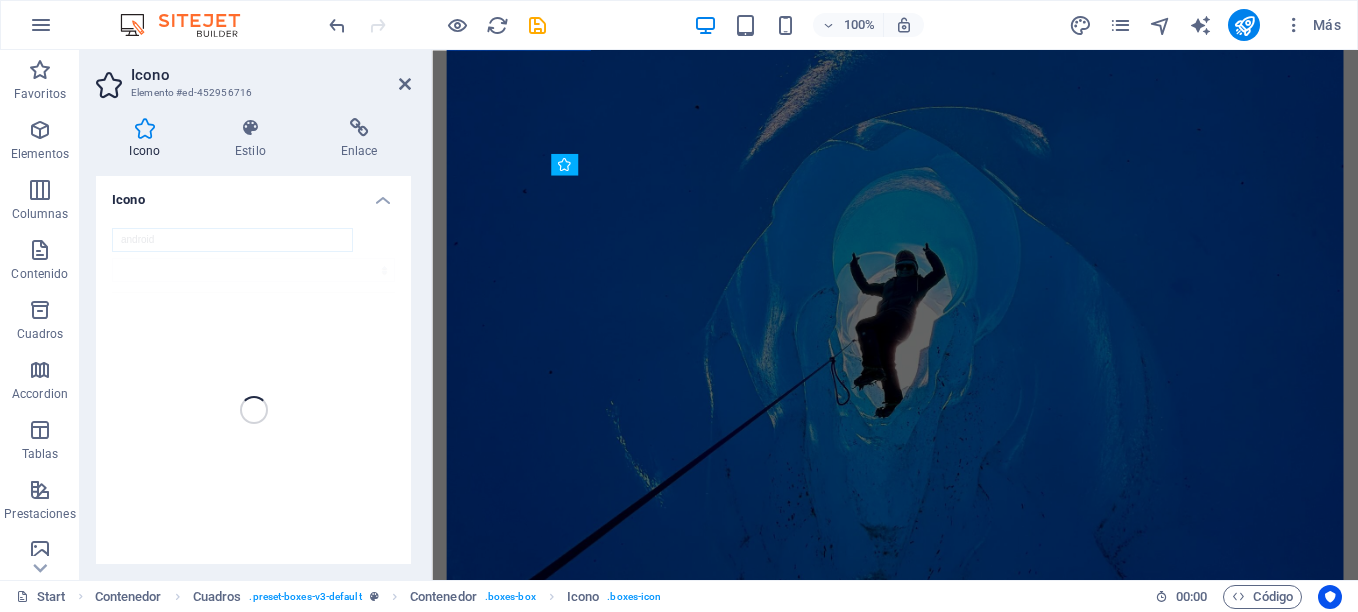 scroll, scrollTop: 16243, scrollLeft: 0, axis: vertical 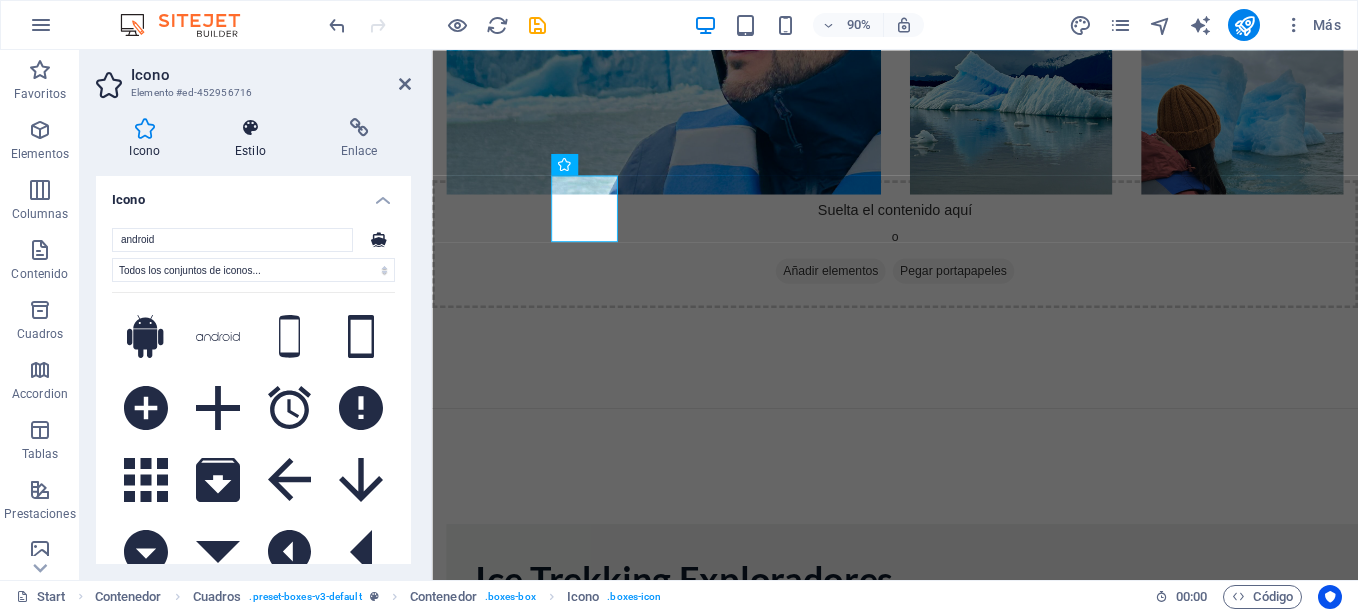 click at bounding box center (251, 128) 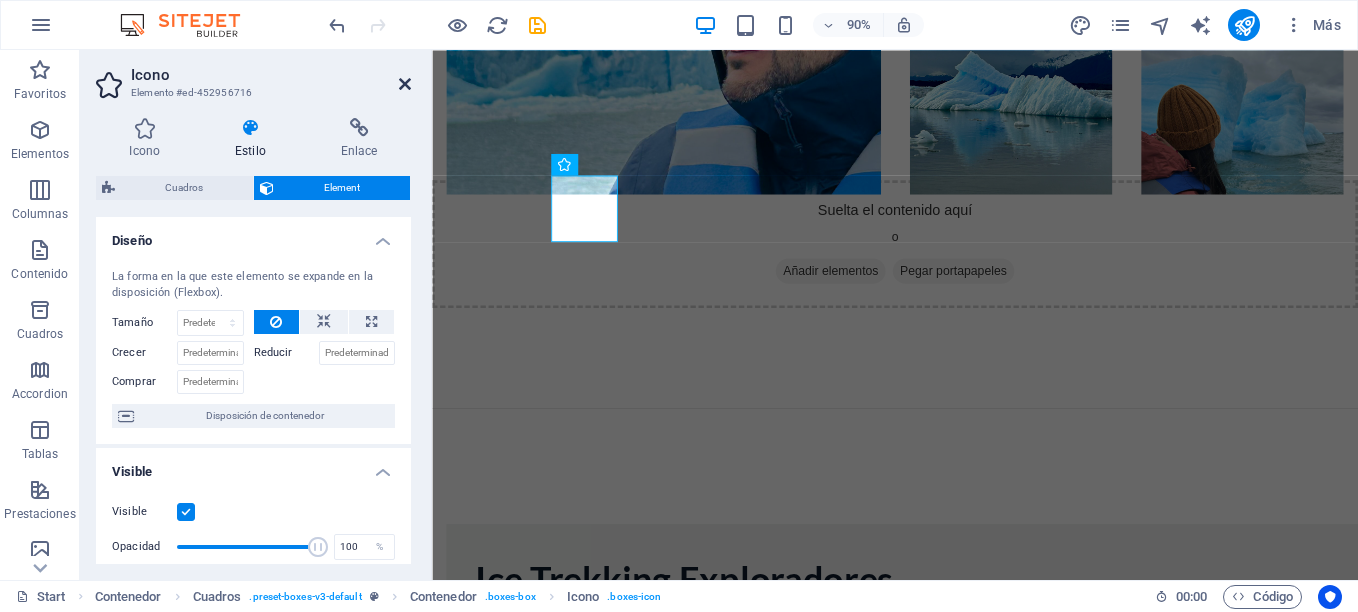 click at bounding box center (405, 84) 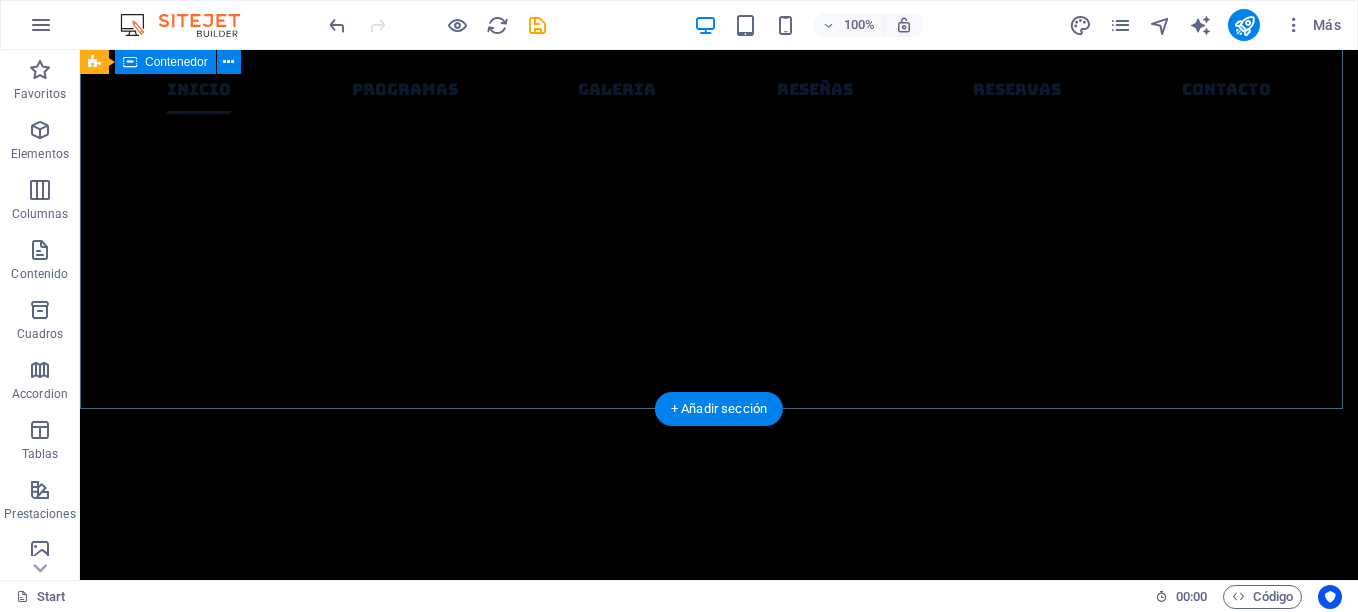 scroll, scrollTop: 600, scrollLeft: 0, axis: vertical 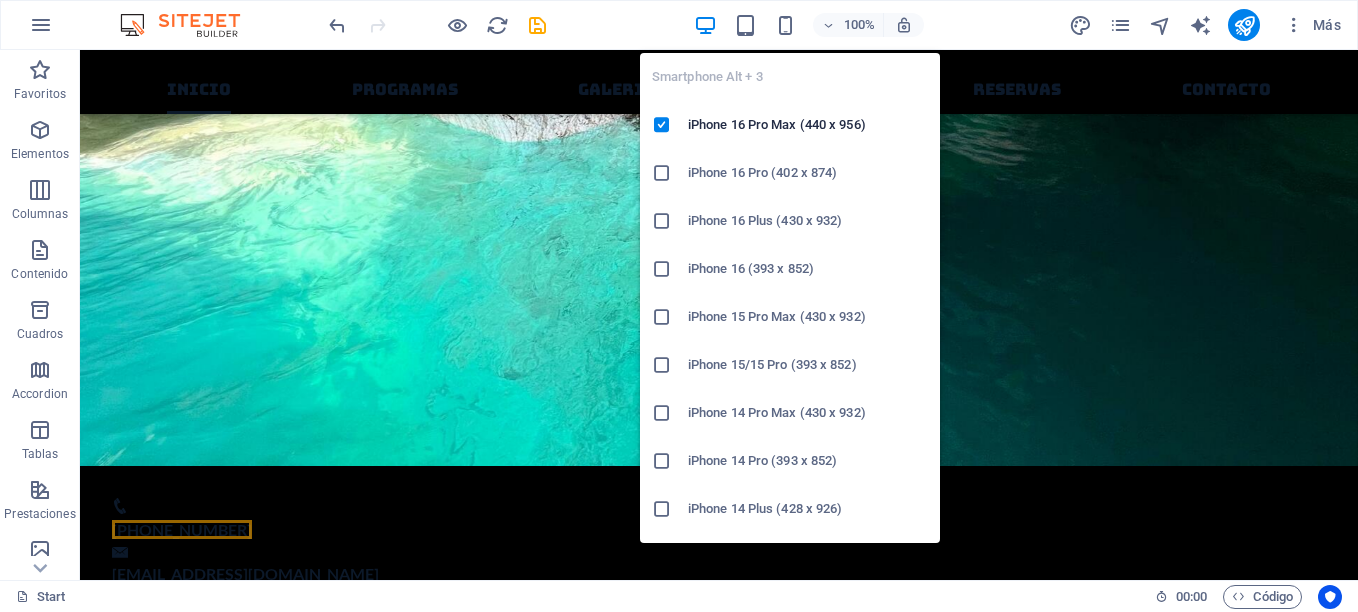 click on "iPhone 16 Pro (402 x 874)" at bounding box center [808, 173] 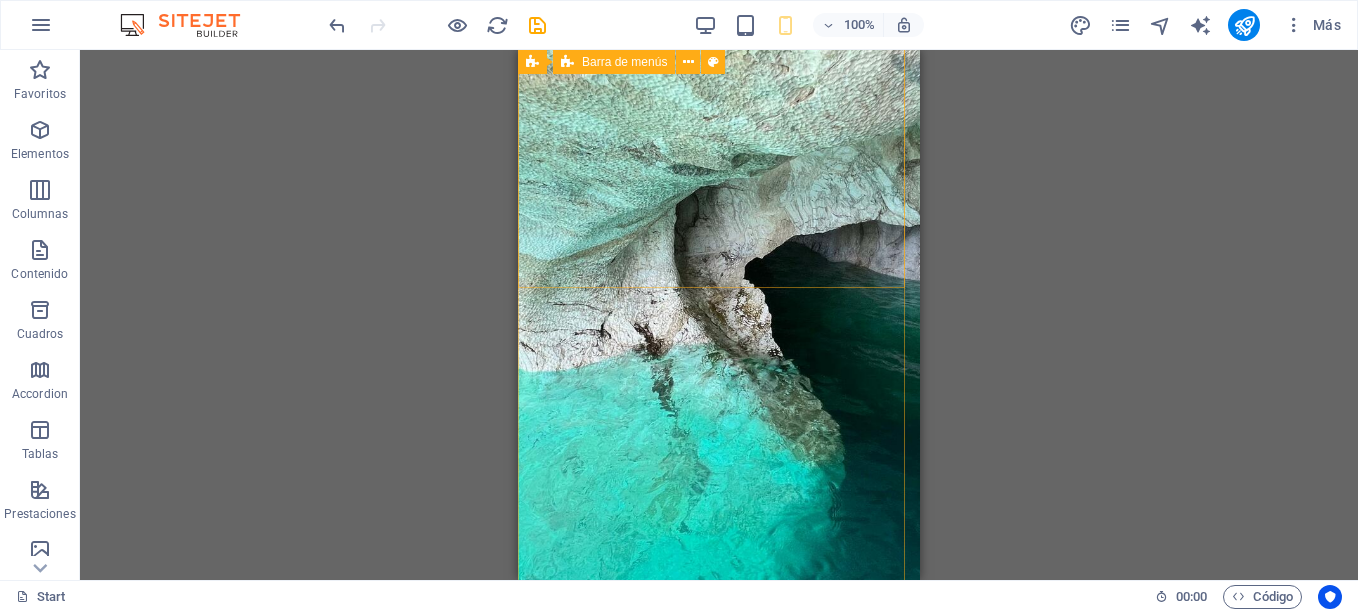scroll, scrollTop: 200, scrollLeft: 0, axis: vertical 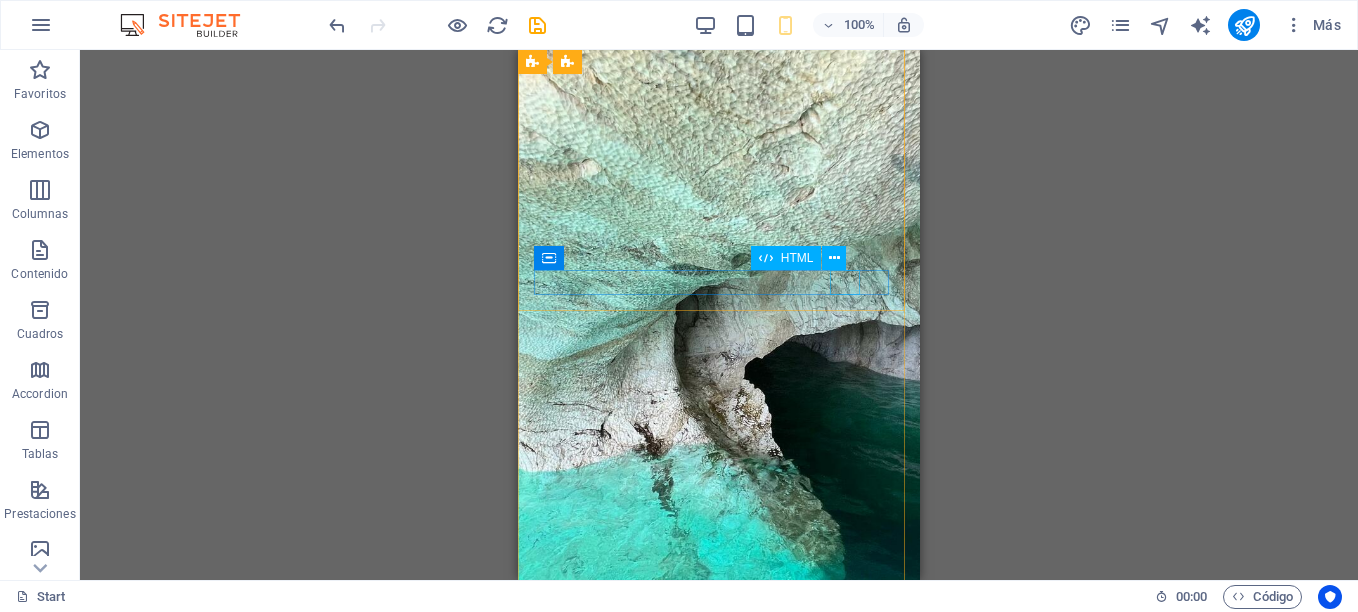 click at bounding box center [719, 1502] 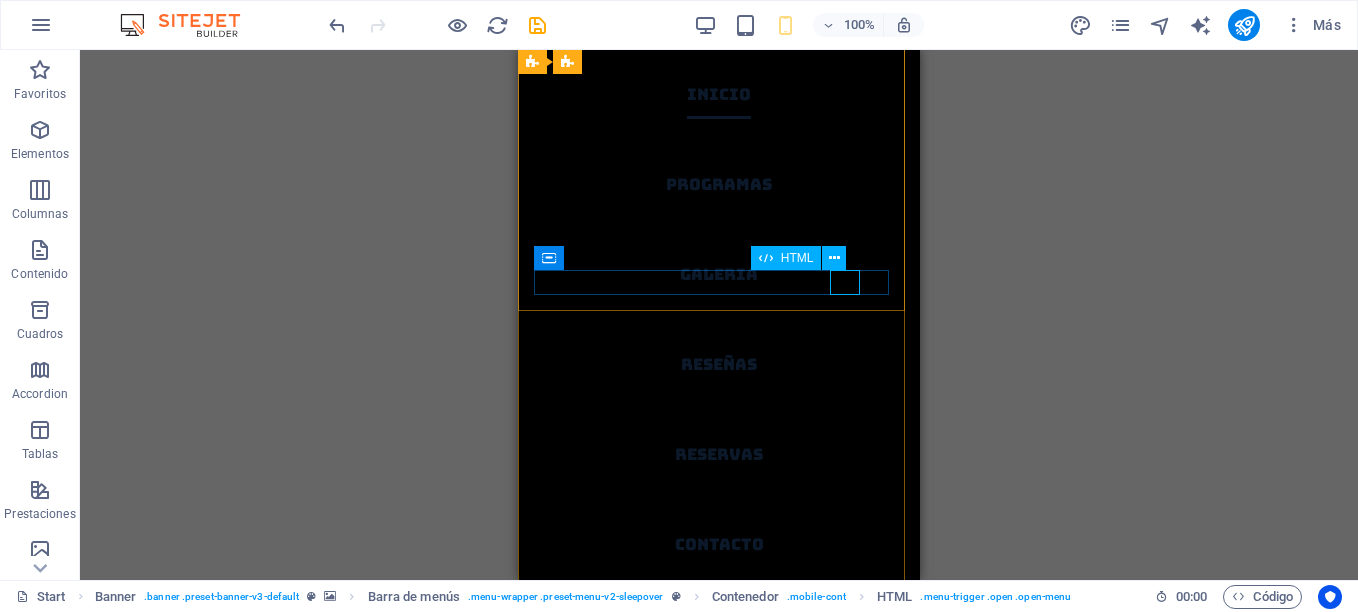 click at bounding box center [719, 1502] 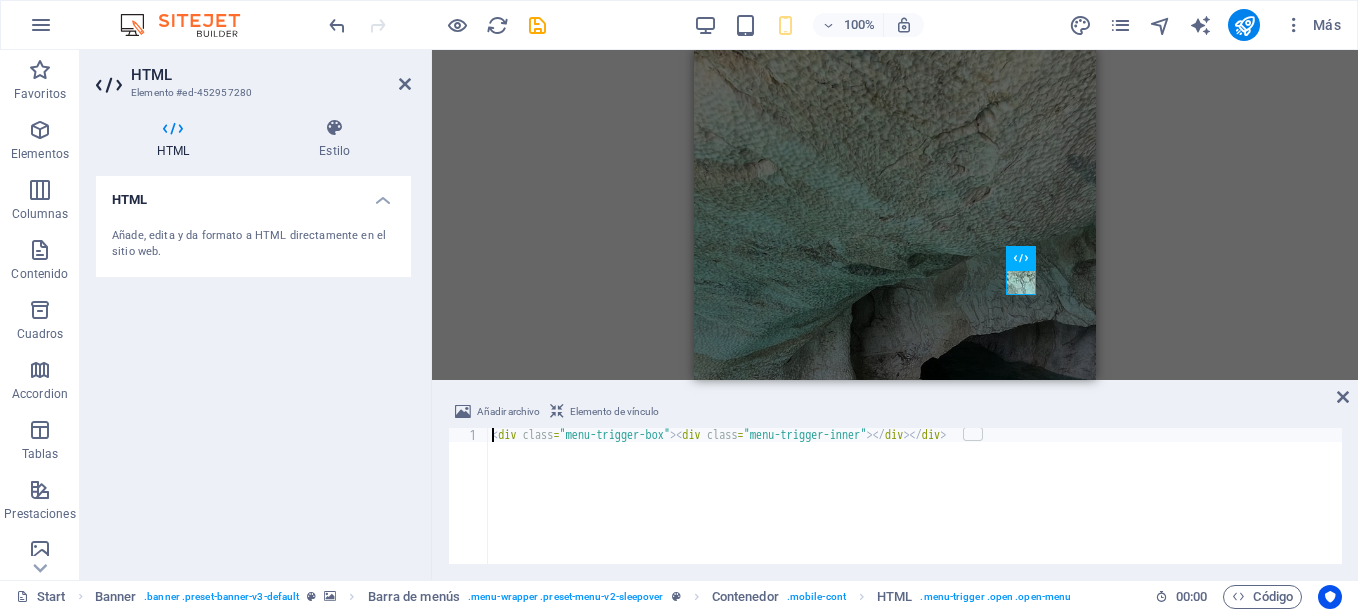 click at bounding box center (405, 84) 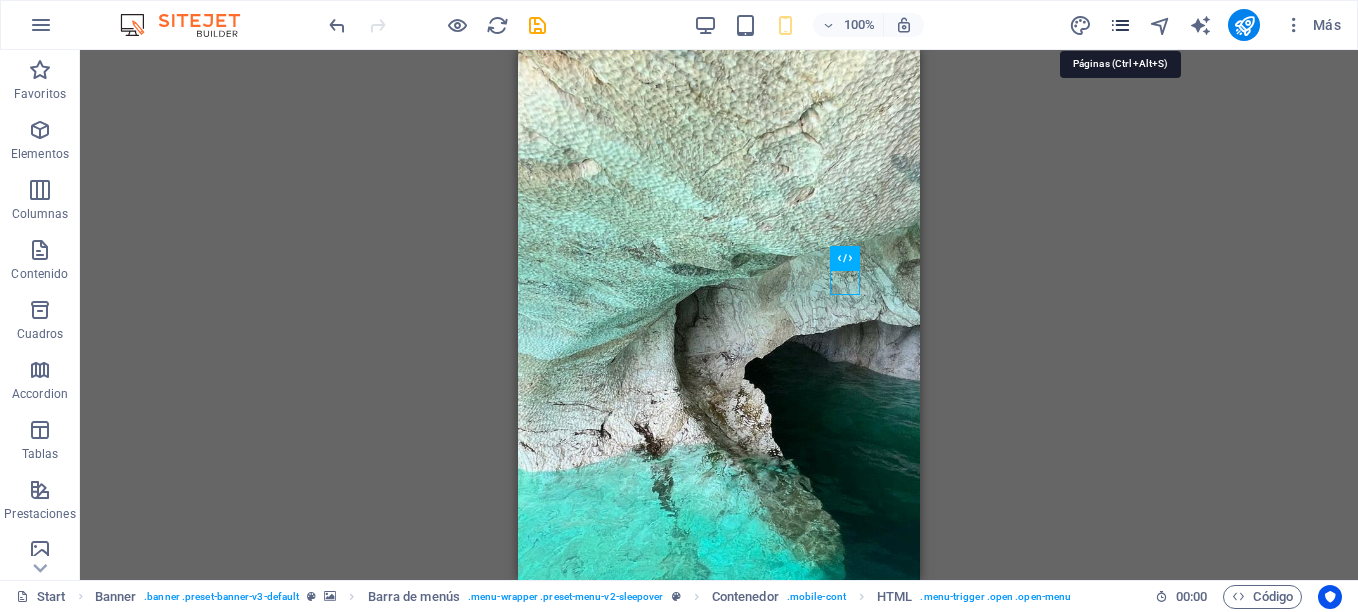 click at bounding box center [1120, 25] 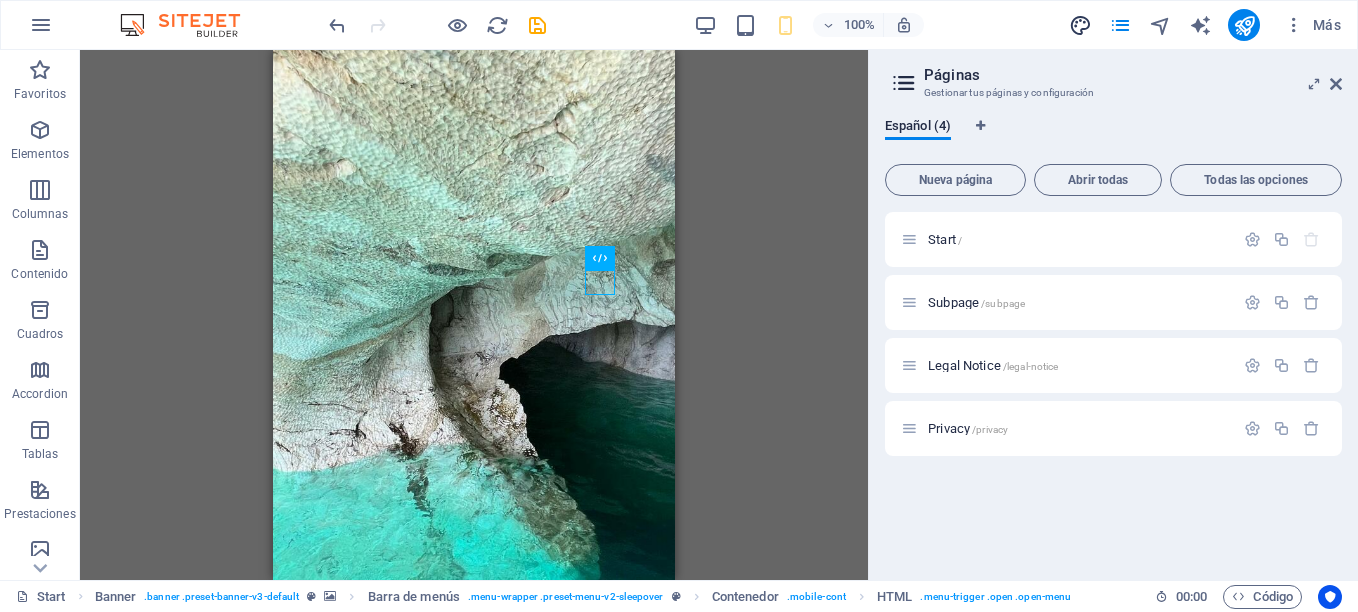 click at bounding box center [1080, 25] 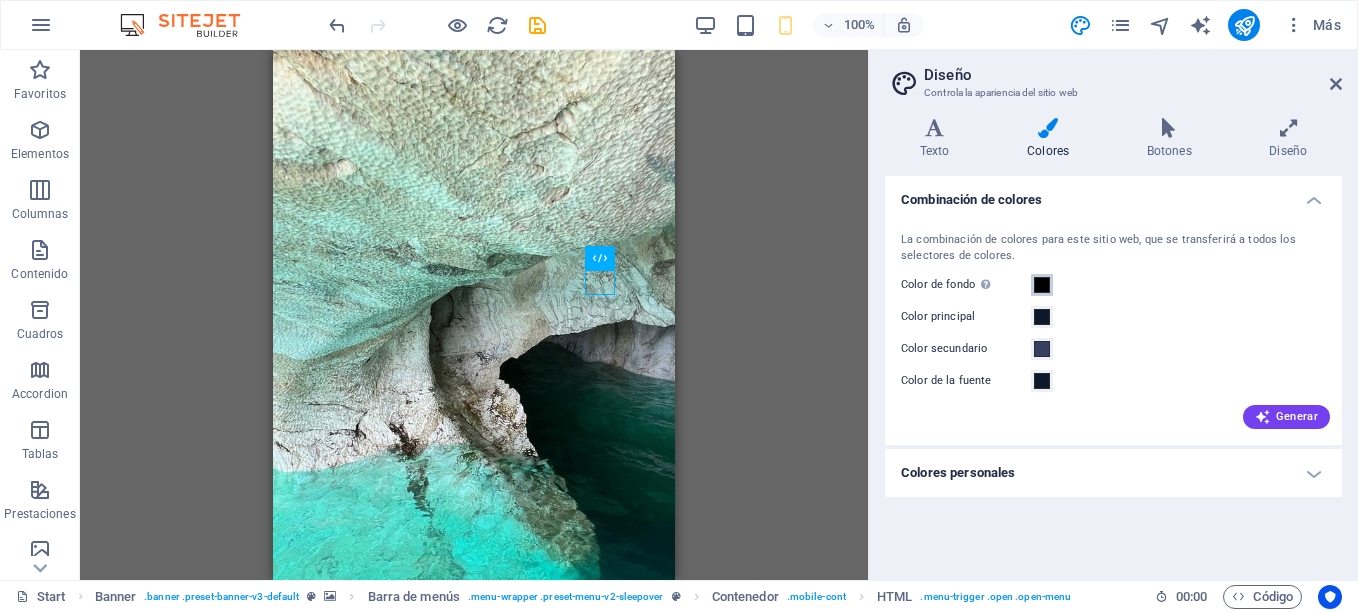 click on "Color de fondo Solo visible si no se encuentra cubierto por otros fondos." at bounding box center (1042, 285) 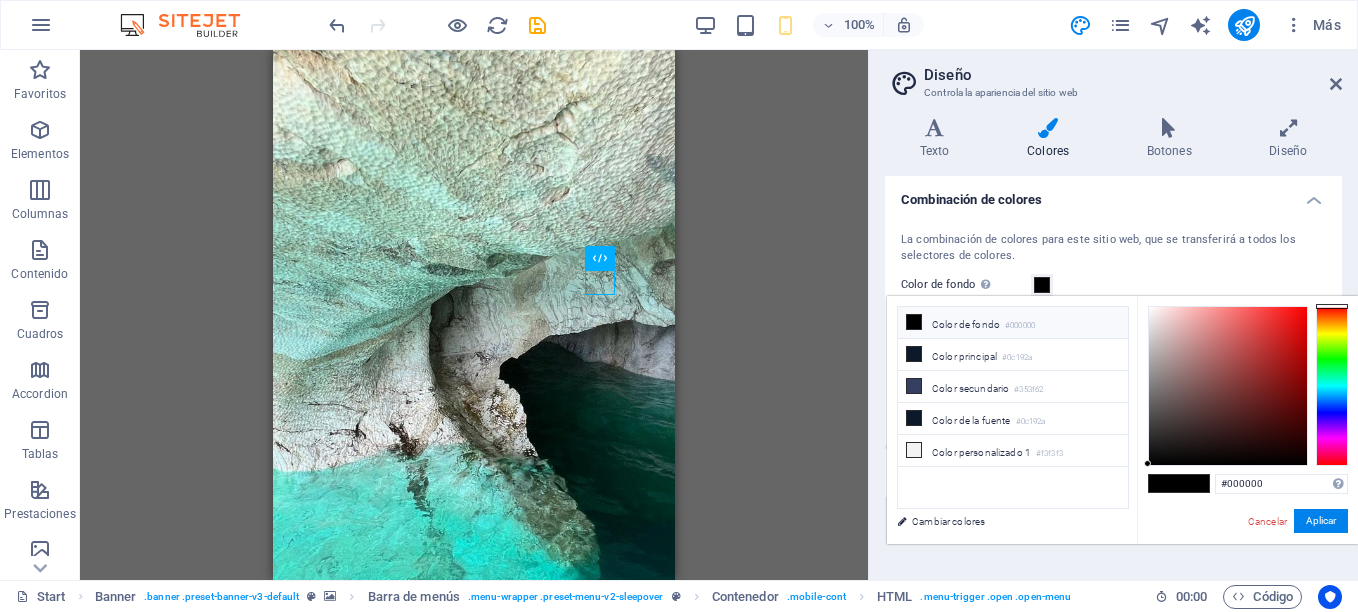 click on "Color de fondo
#000000" at bounding box center (1013, 323) 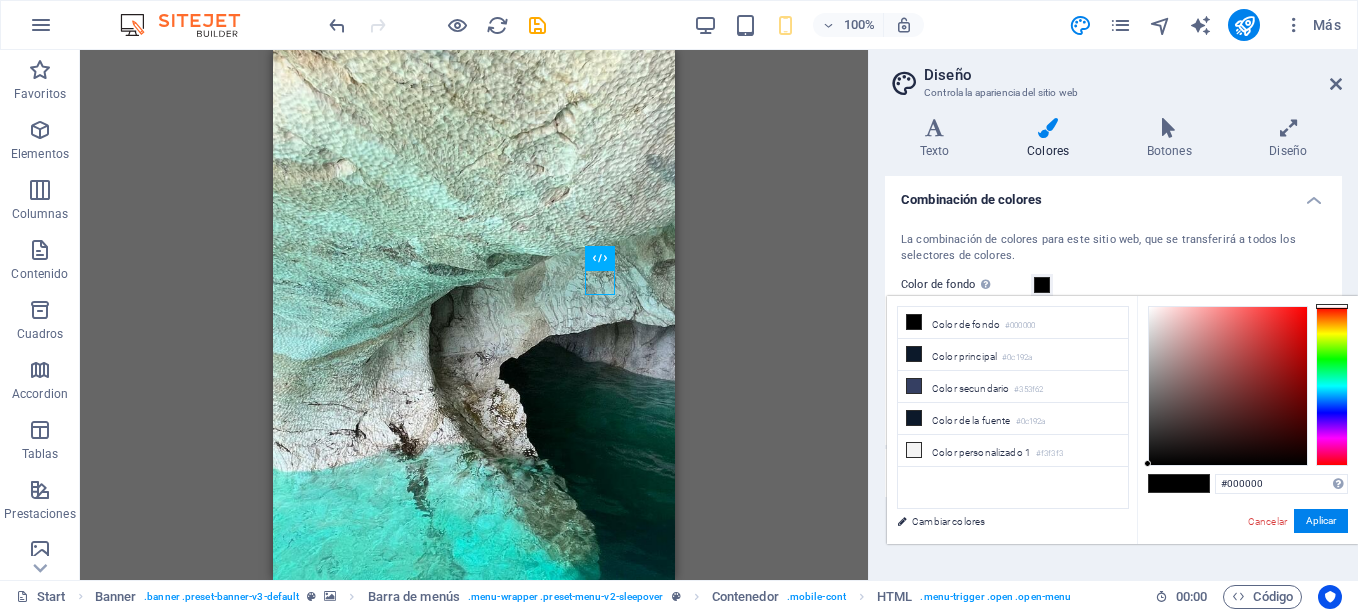 click at bounding box center (1332, 386) 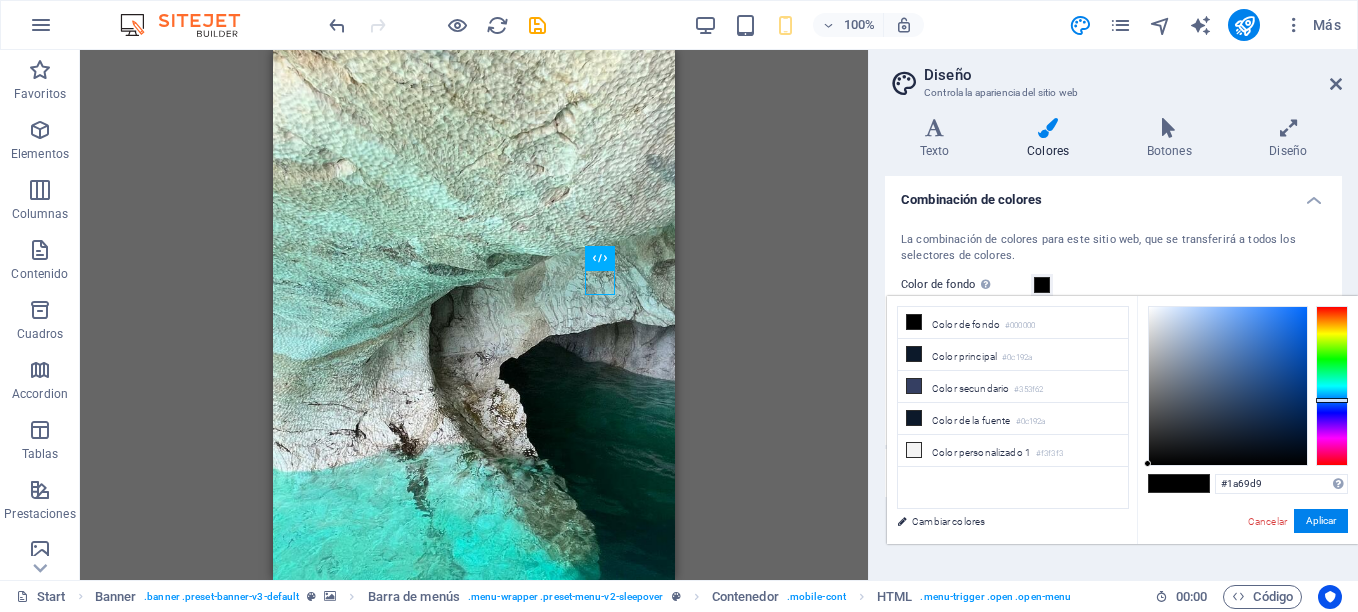 click at bounding box center [1228, 386] 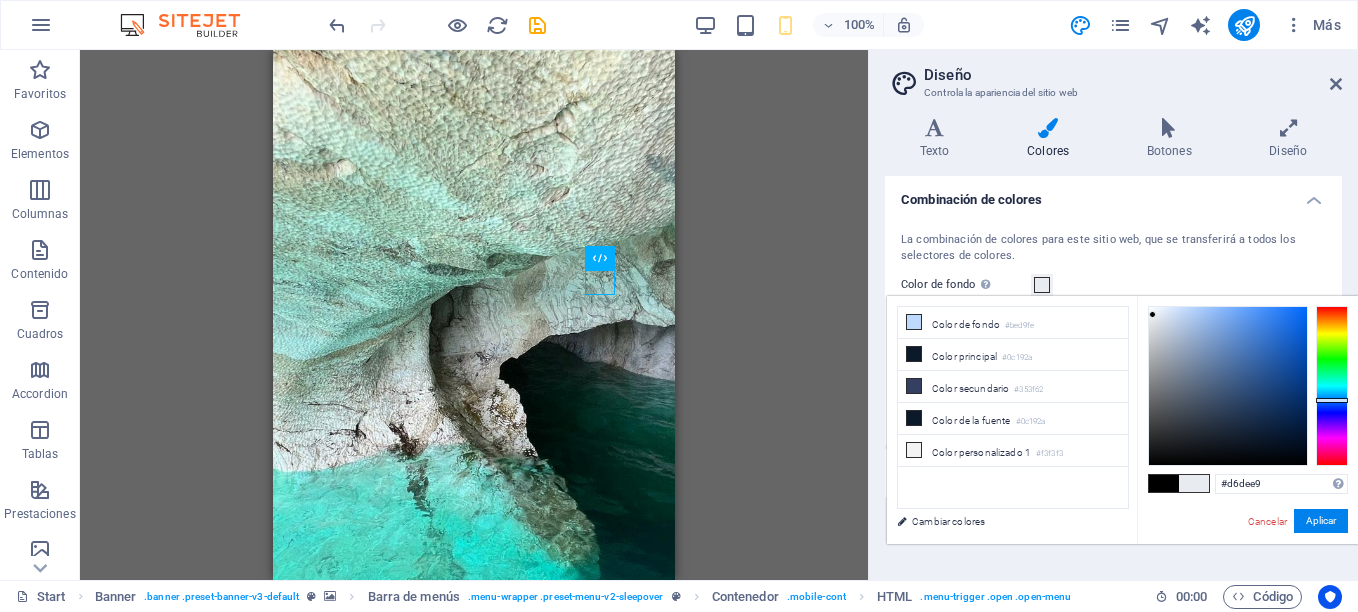 type on "#d3dce8" 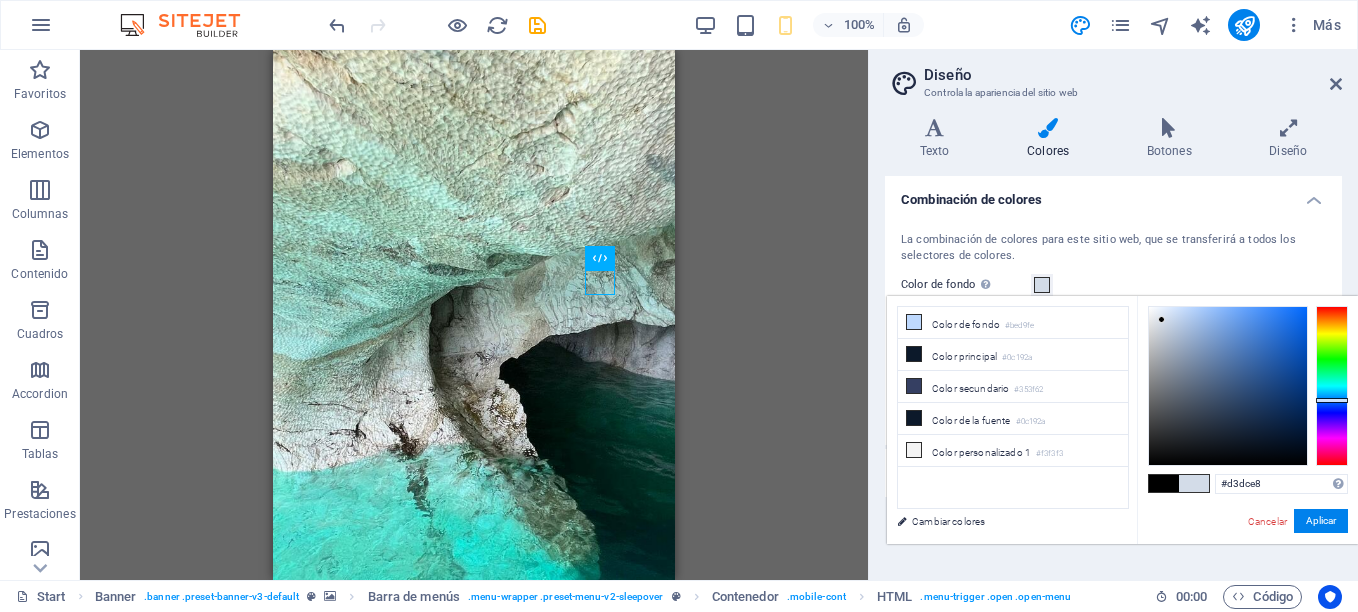 drag, startPoint x: 1288, startPoint y: 328, endPoint x: 1162, endPoint y: 320, distance: 126.253716 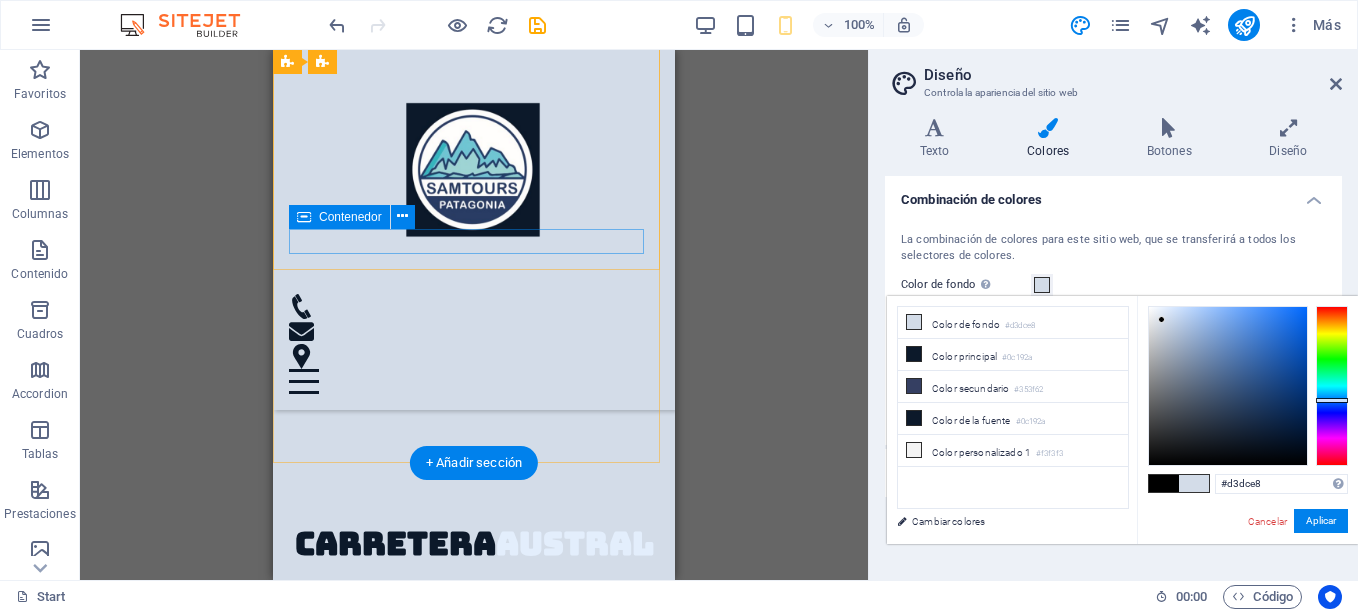 scroll, scrollTop: 500, scrollLeft: 0, axis: vertical 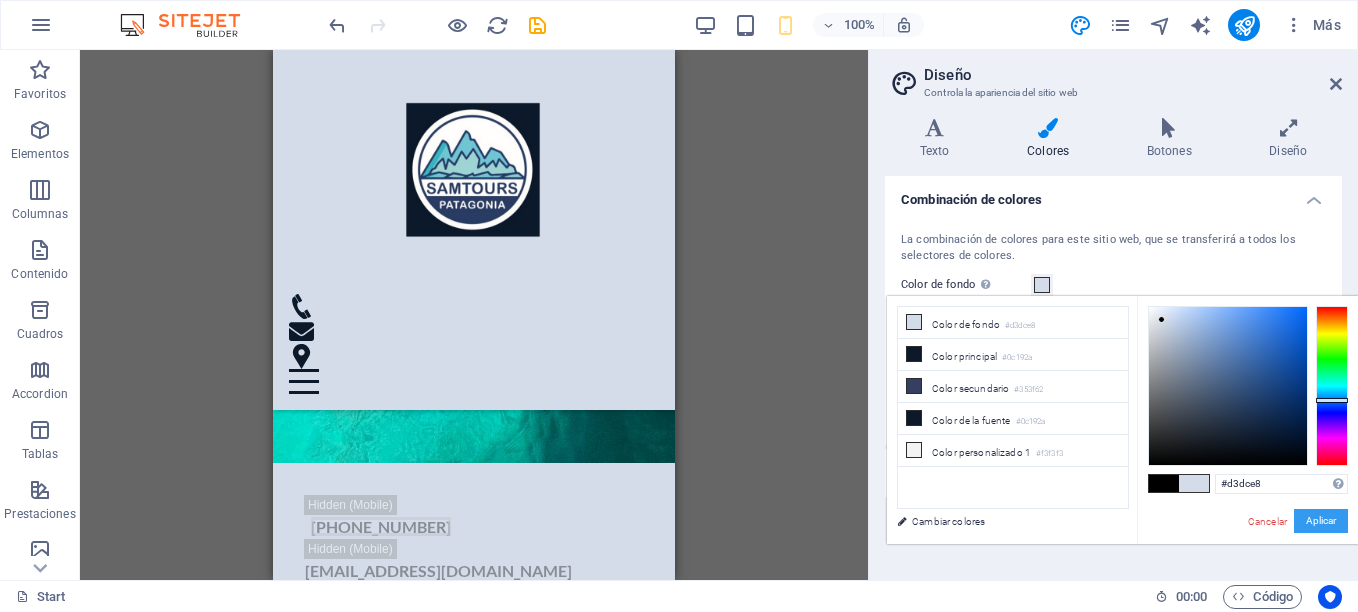 drag, startPoint x: 1330, startPoint y: 519, endPoint x: 1218, endPoint y: 496, distance: 114.33722 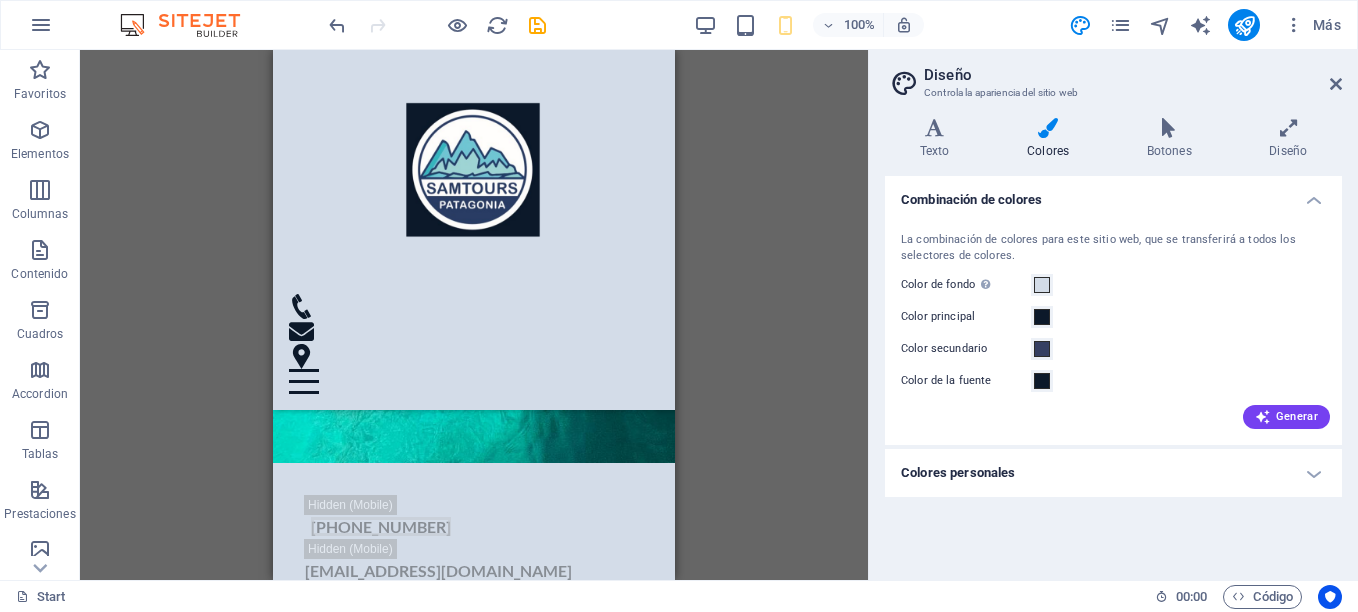 click at bounding box center [1336, 84] 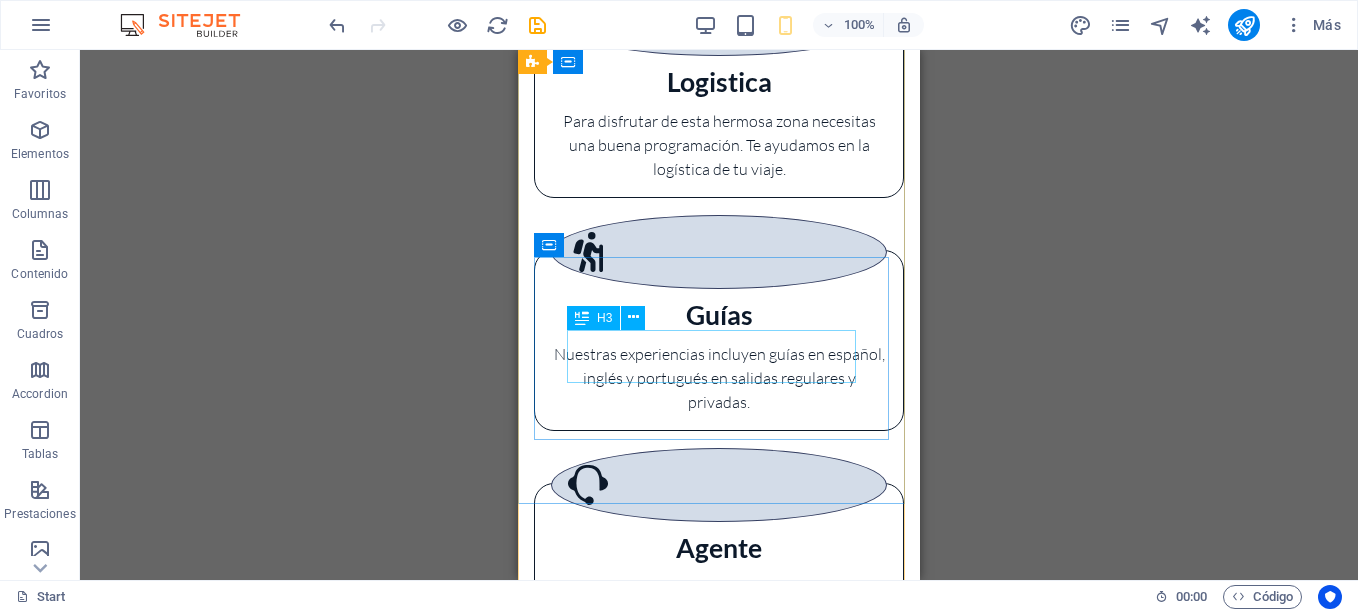 scroll, scrollTop: 22287, scrollLeft: 0, axis: vertical 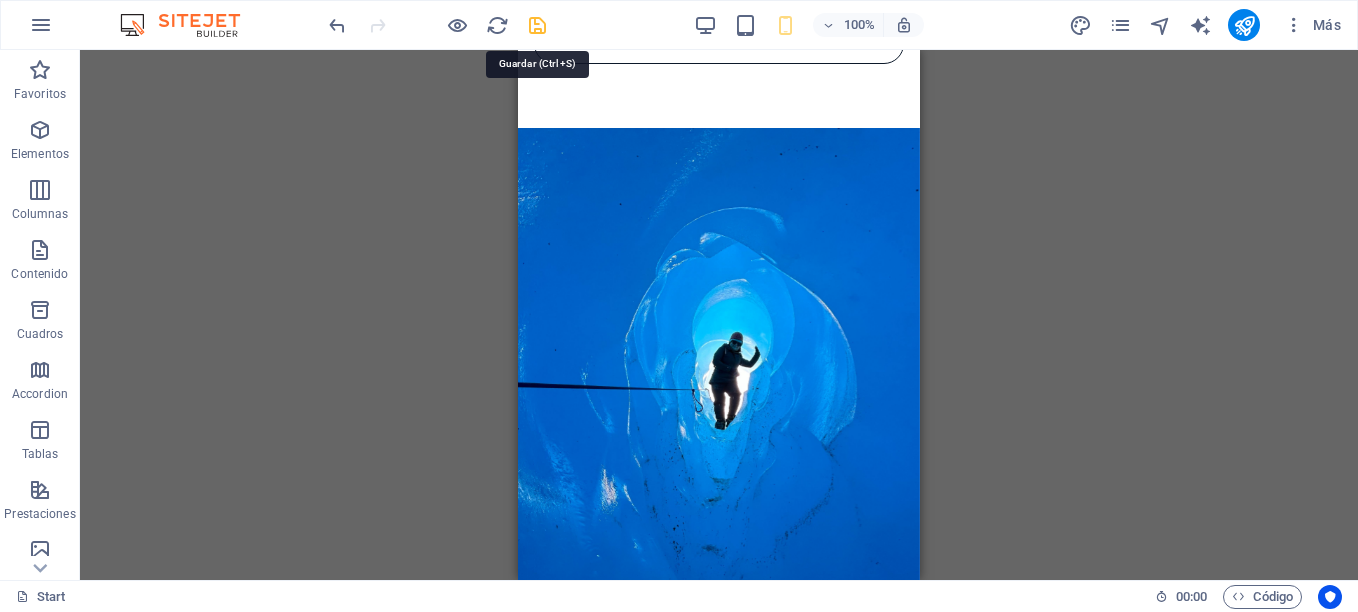 click at bounding box center (537, 25) 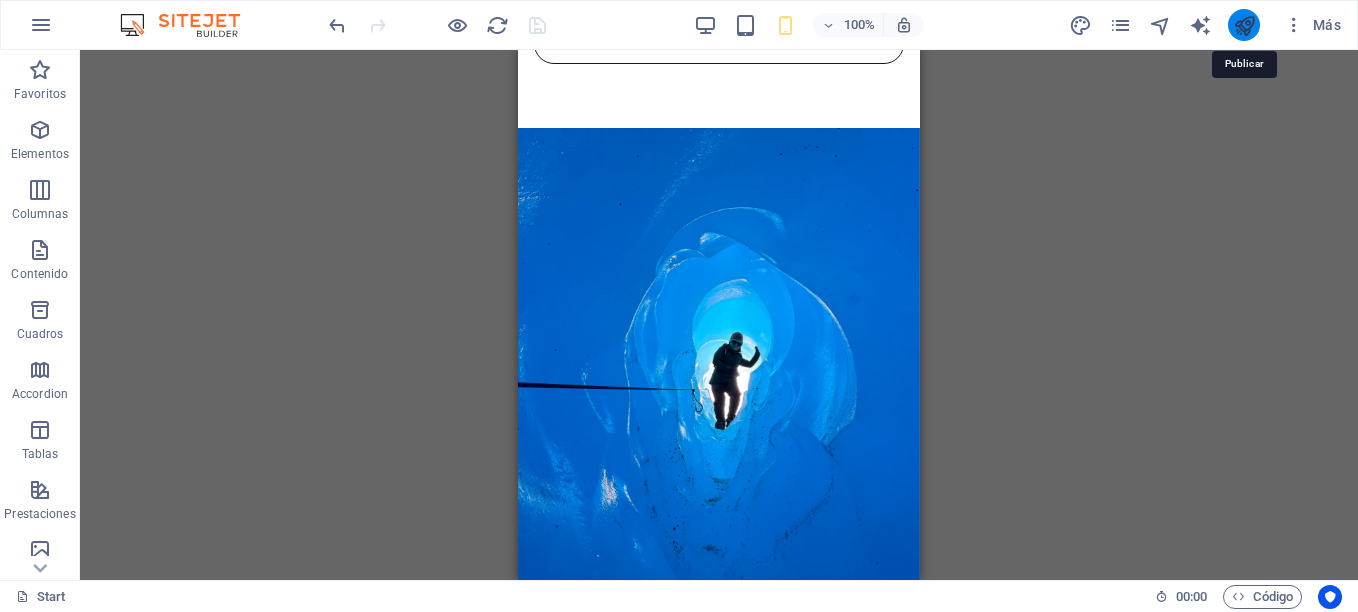 click at bounding box center [1244, 25] 